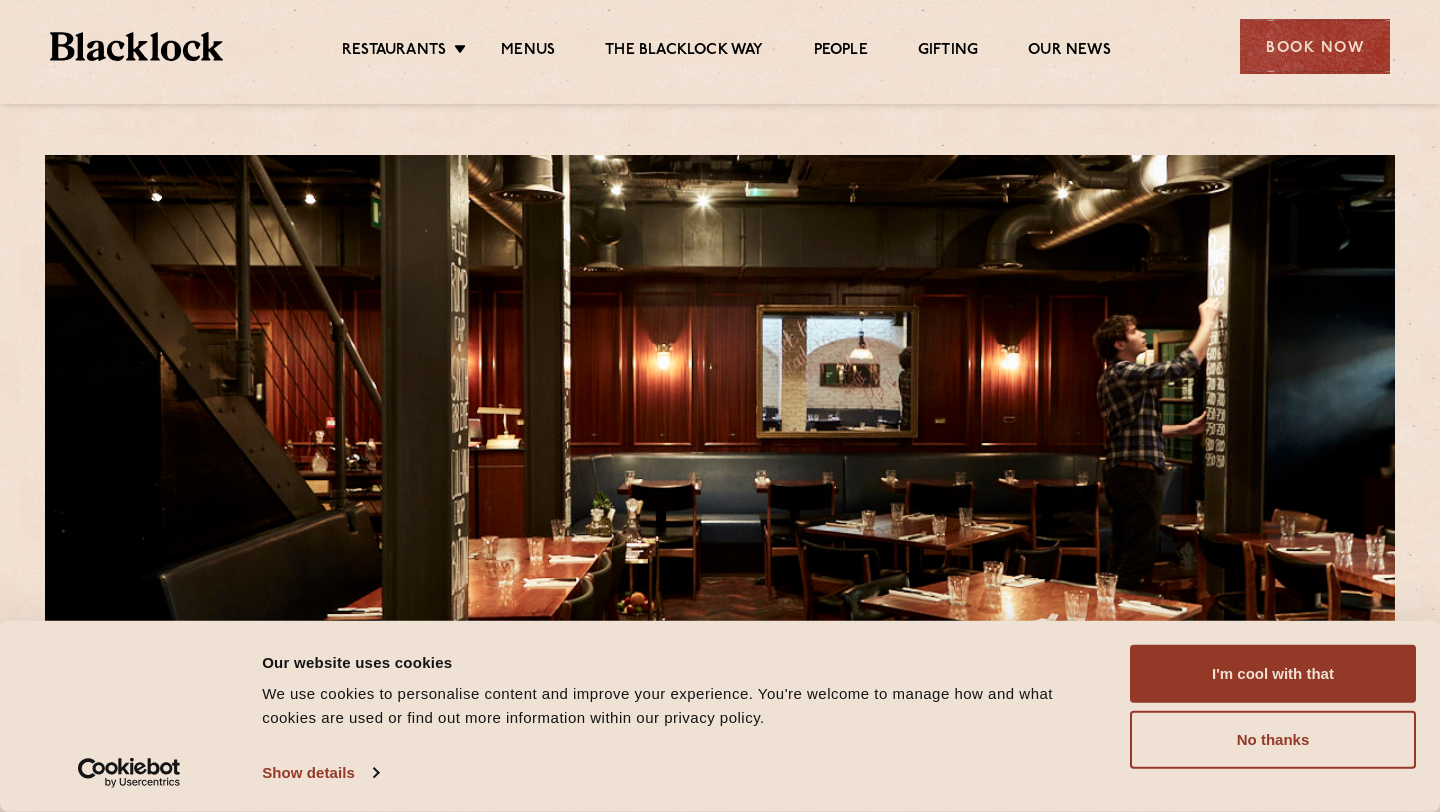 scroll, scrollTop: 0, scrollLeft: 0, axis: both 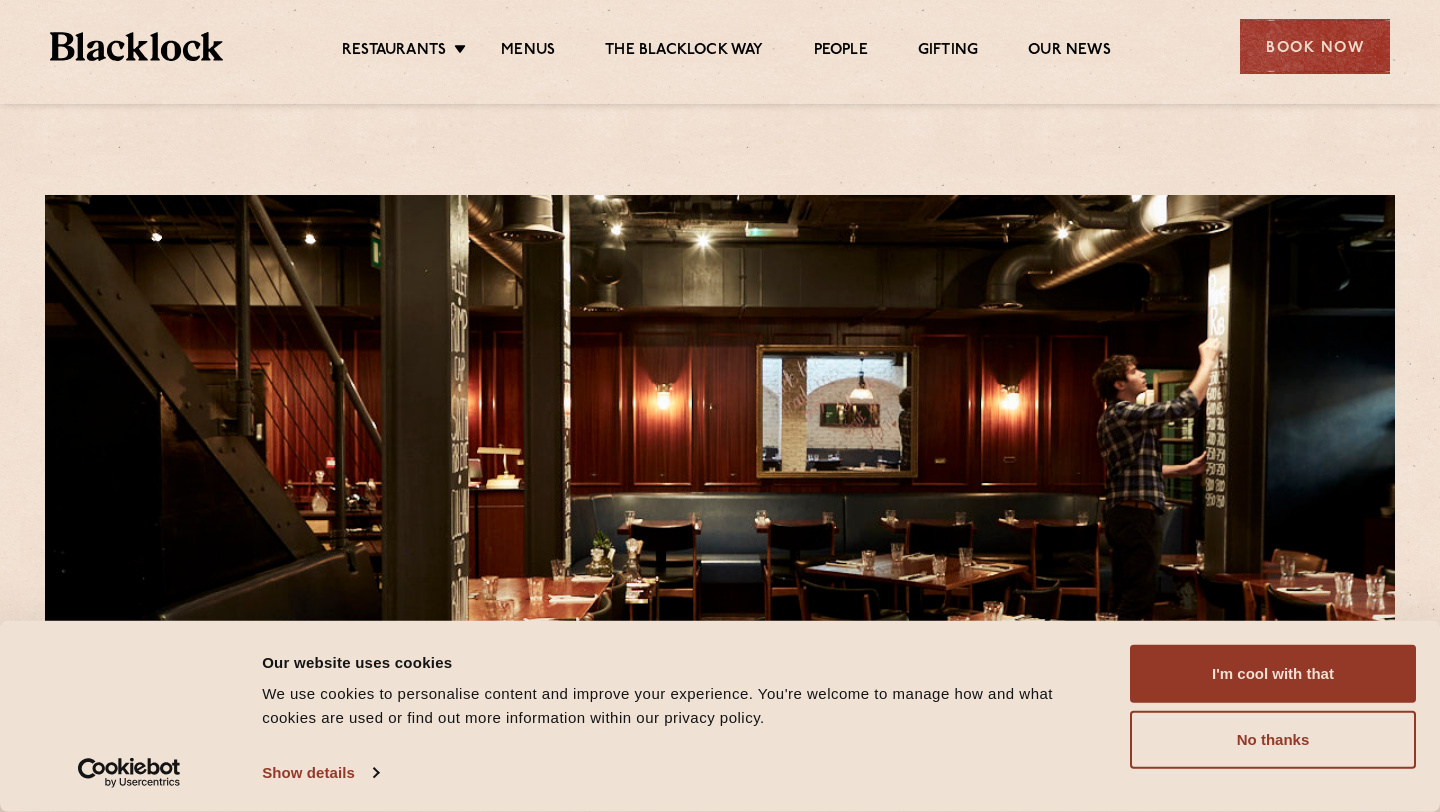 click on "Consent Details [#IABV2SETTINGS#] About Our website uses cookies We use cookies to personalise content and improve your experience. You're welcome to manage how and what cookies are used or find out more information within our privacy policy.  Consent Selection Necessary   Preferences   Statistics   Marketing   Show details Details Necessary    9   Necessary cookies help make a website usable by enabling basic functions like page navigation and access to secure areas of the website. The website cannot function properly without these cookies. Cookiebot 1 Learn more about this provider CookieConsent Stores the user's cookie consent state for the current domain Maximum Storage Duration : 1 year Type : HTTP Cookie Google 1 Learn more about this provider Some of the data collected by this provider is for the purposes of personalization and measuring advertising effectiveness. test_cookie Used to check if the user's browser supports cookies. Maximum Storage Duration : 1 day Type : HTTP Cookie OpenTable 7 ak_bmsc" at bounding box center [720, 716] 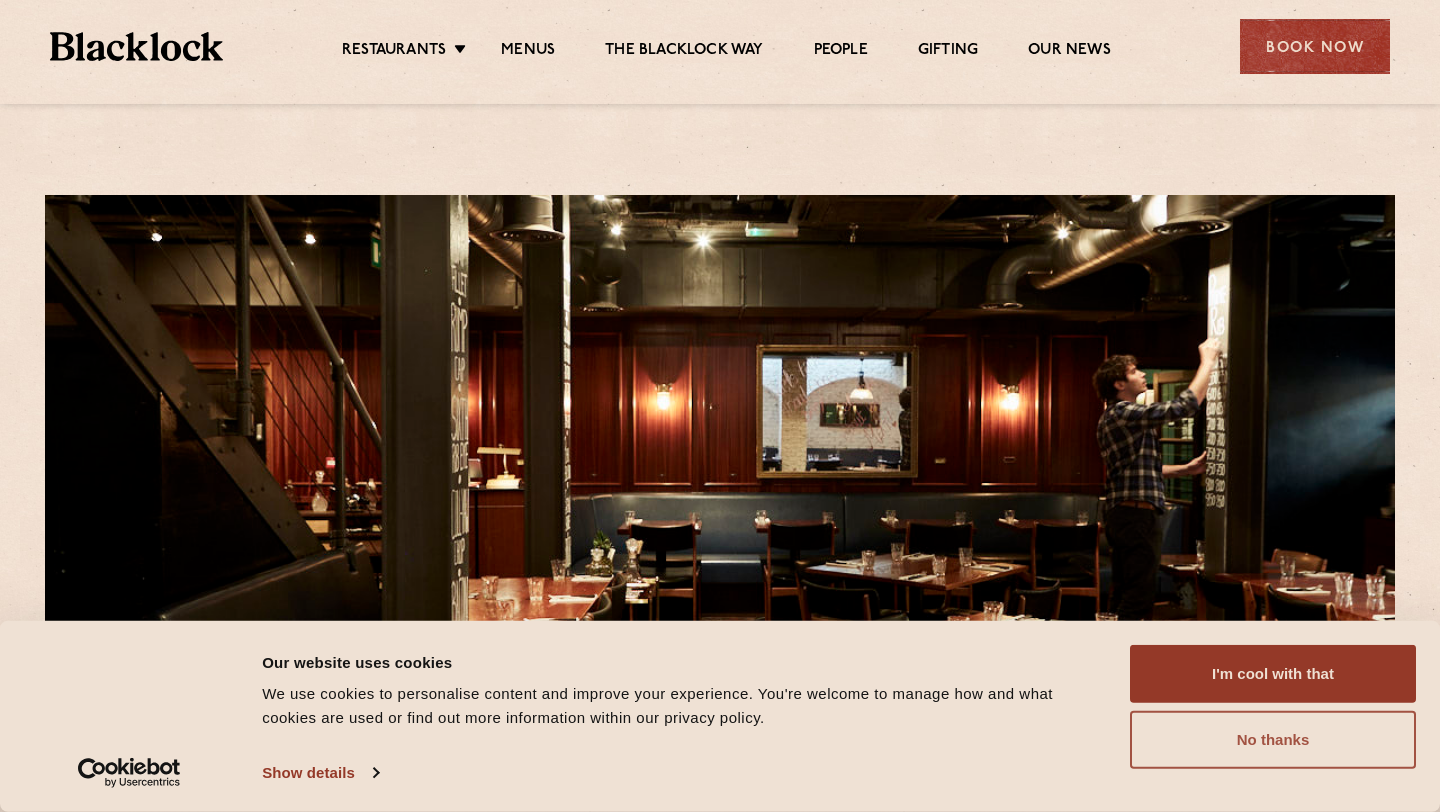 click on "No thanks" at bounding box center [1273, 740] 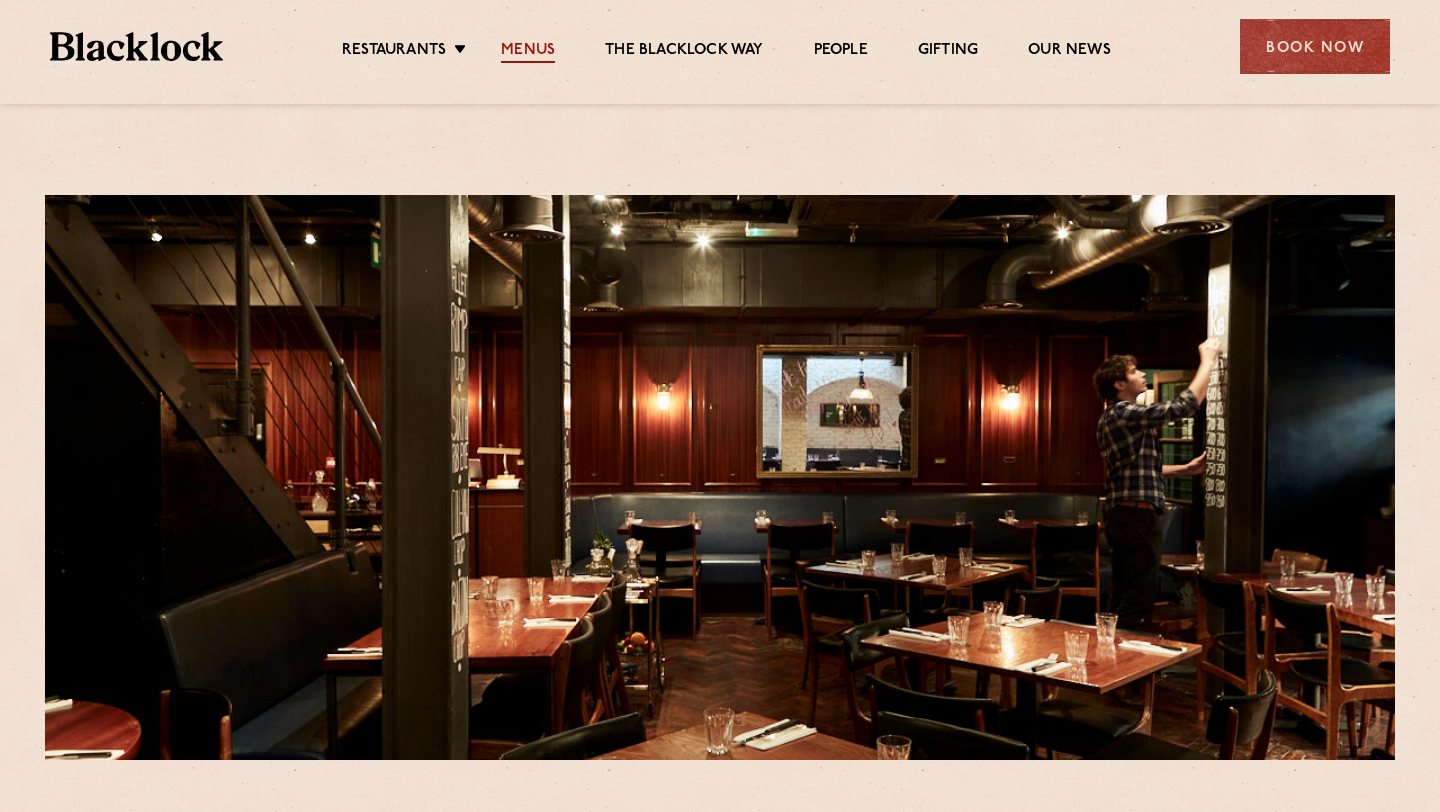 click on "Menus" at bounding box center (528, 52) 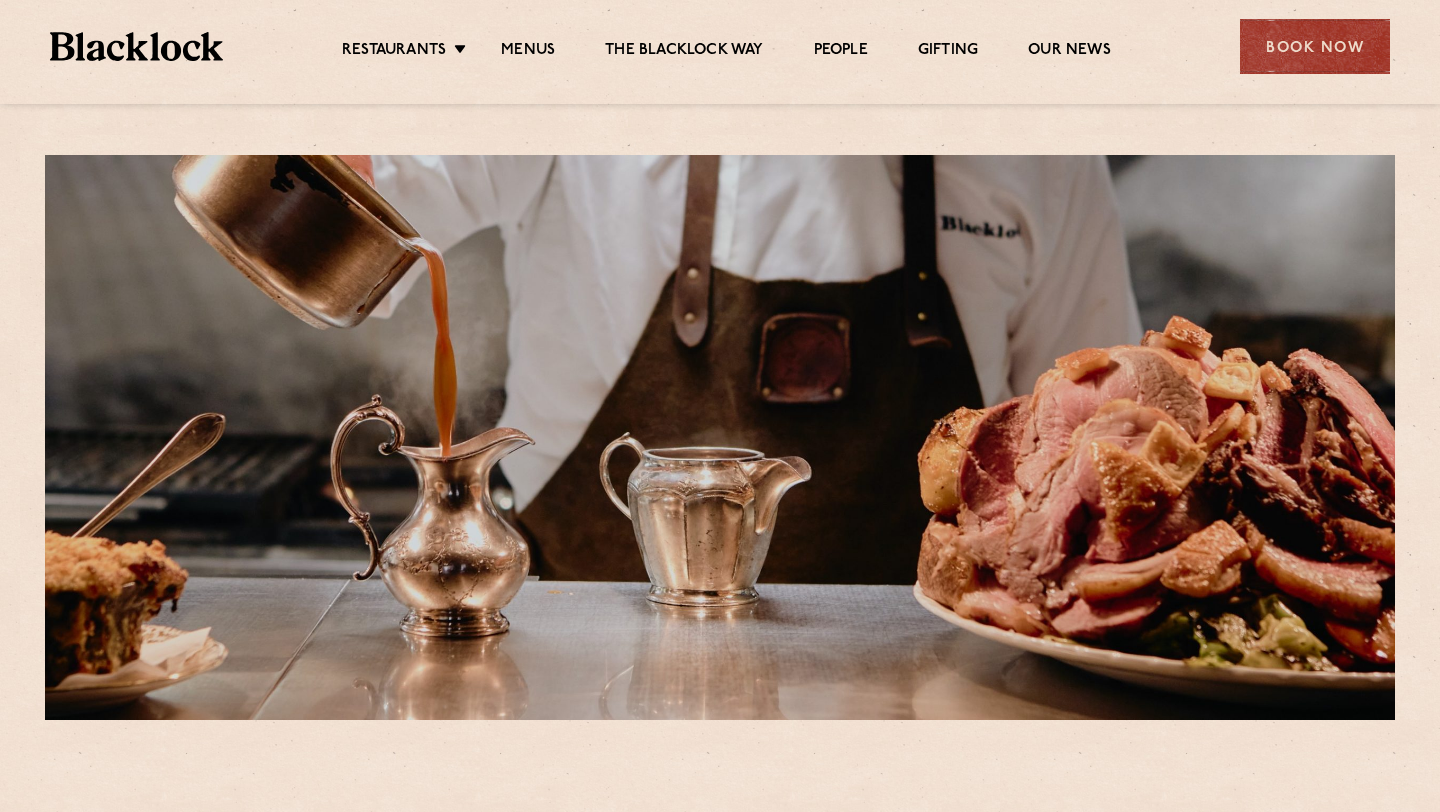 scroll, scrollTop: 0, scrollLeft: 0, axis: both 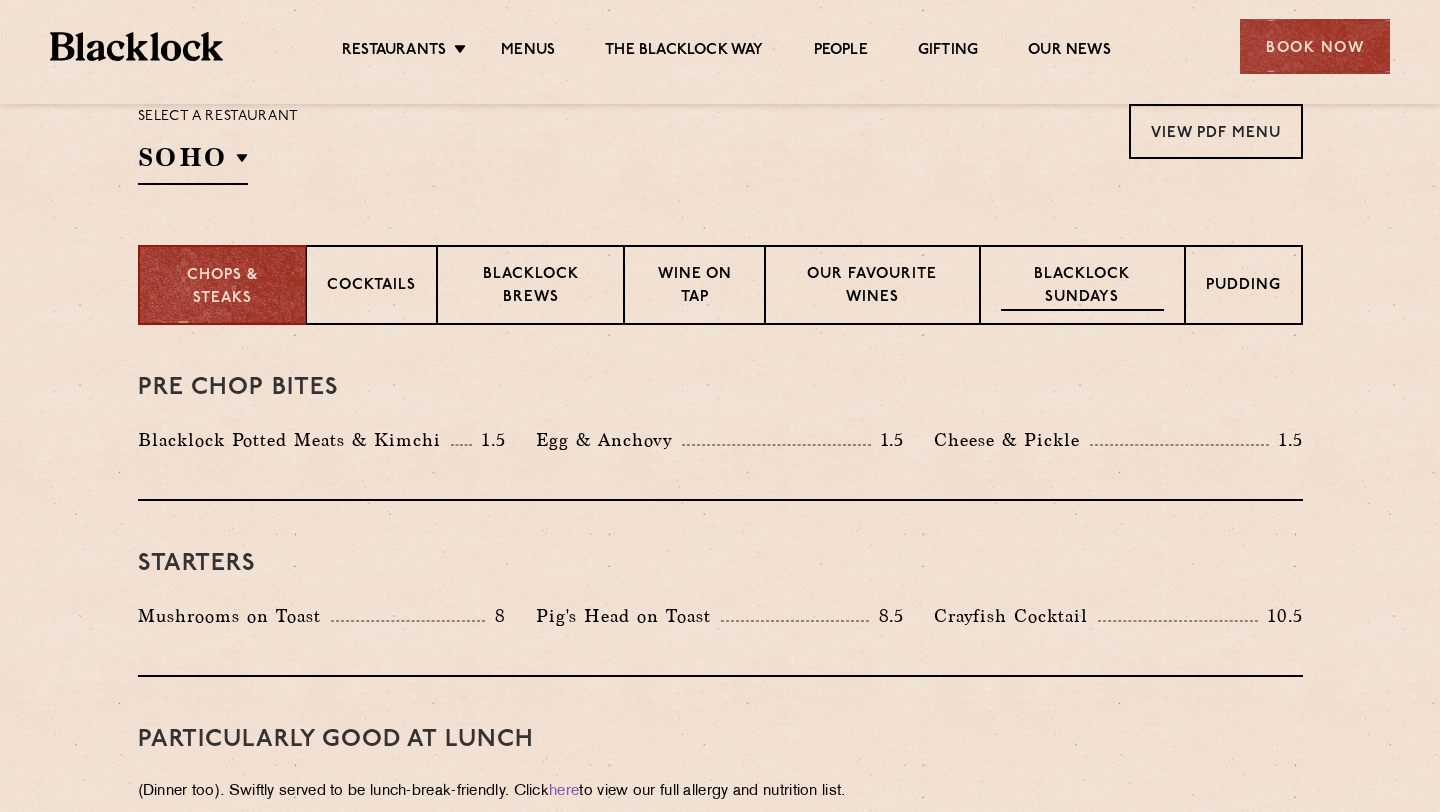 click on "Blacklock Sundays" at bounding box center (1082, 287) 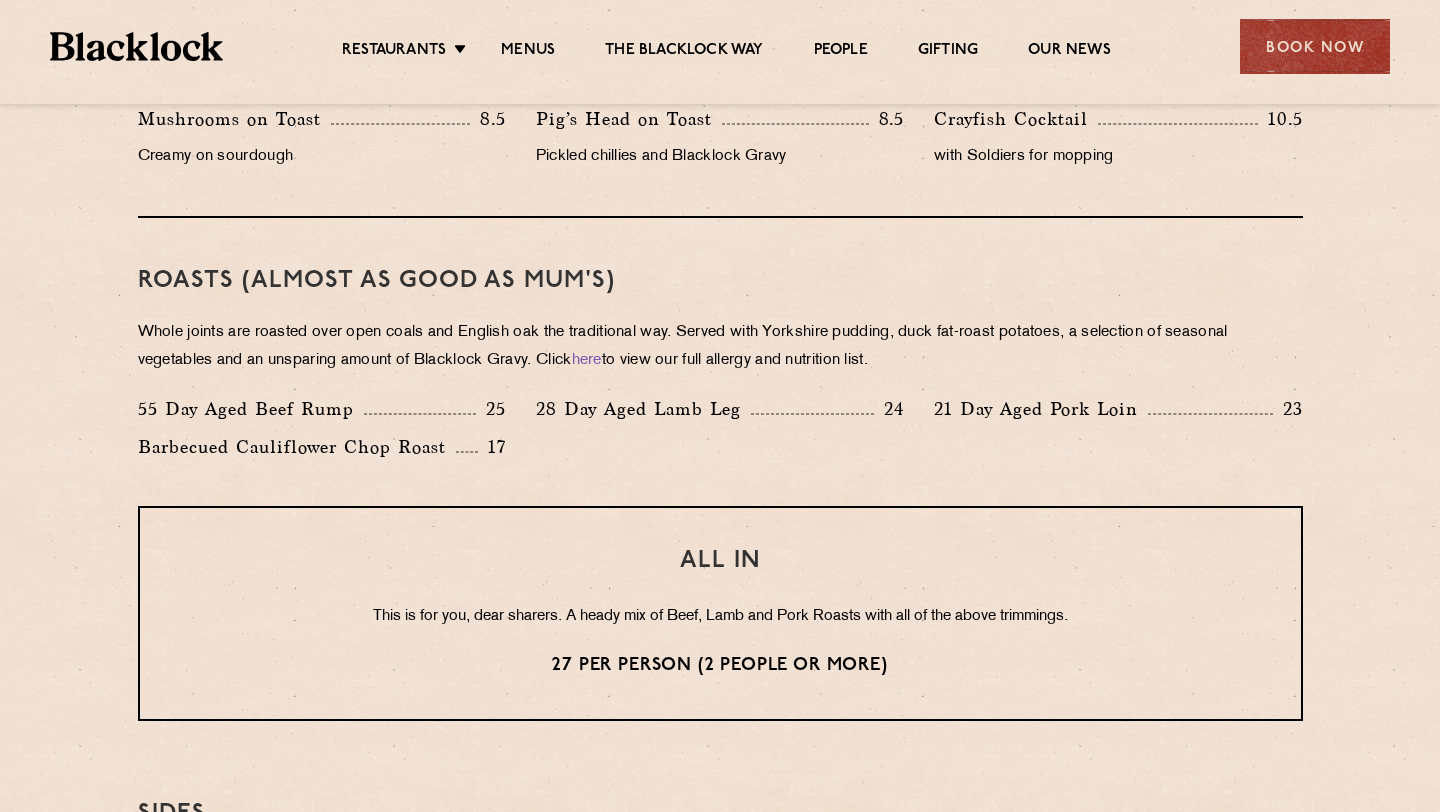 scroll, scrollTop: 1387, scrollLeft: 0, axis: vertical 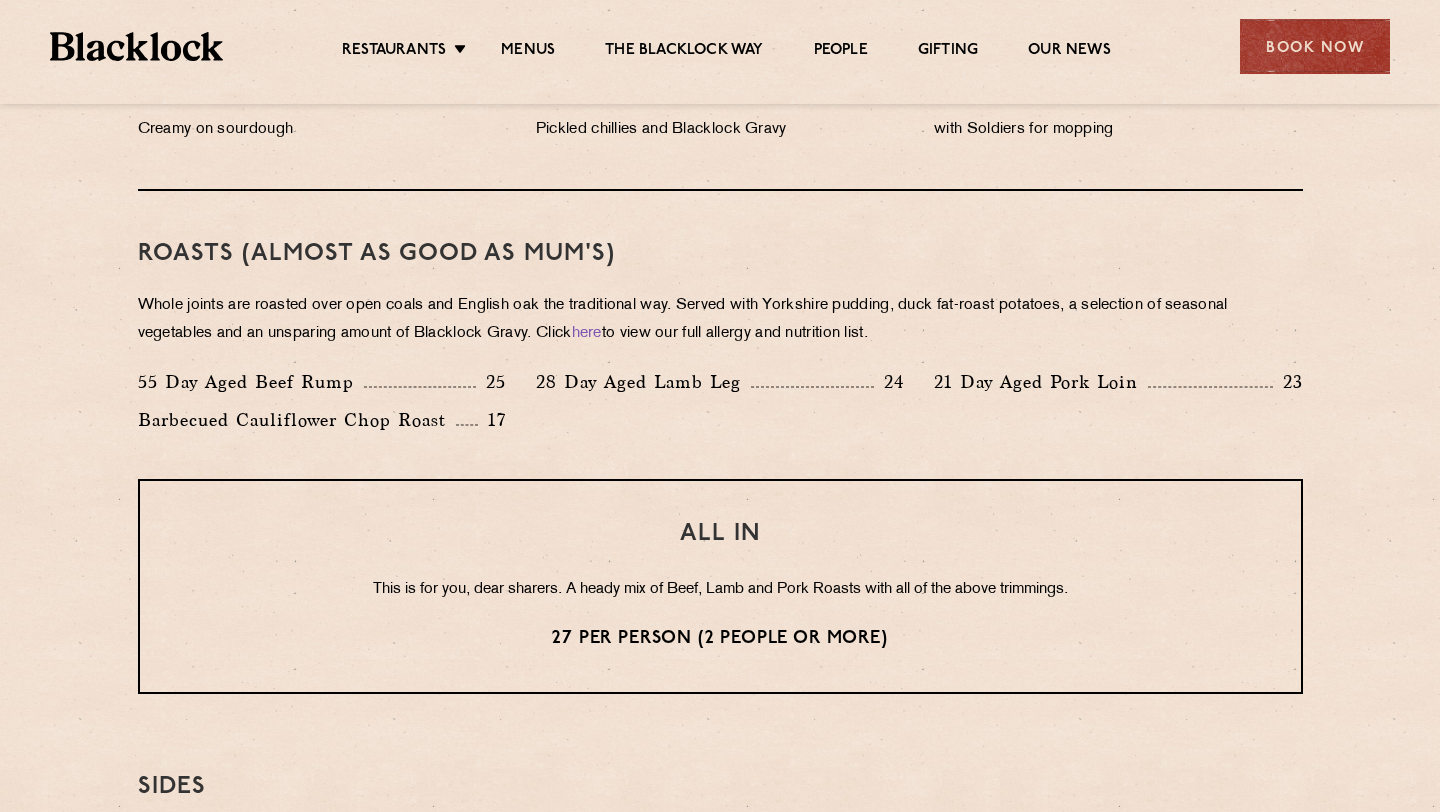 click on "28 Day Aged Lamb Leg" at bounding box center (643, 382) 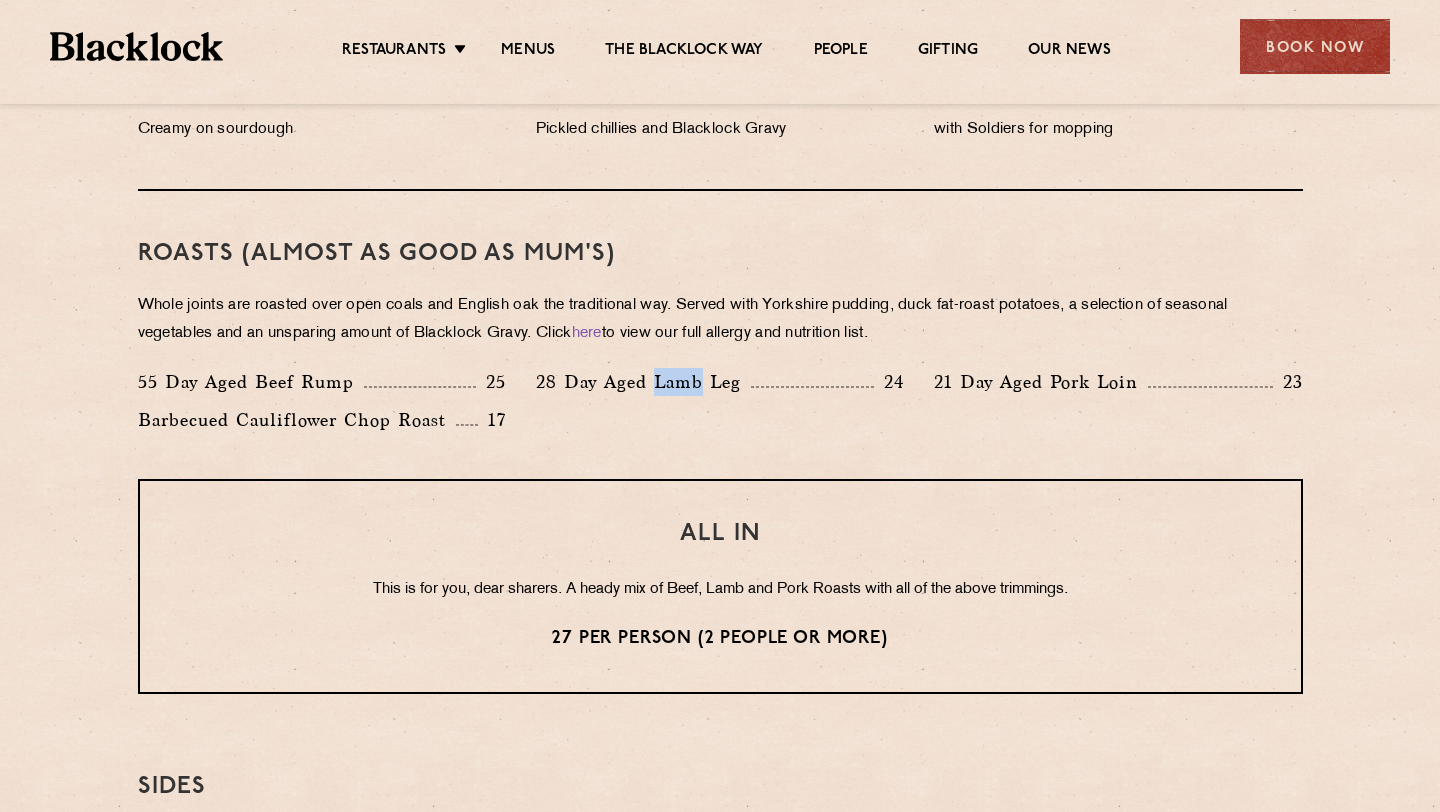 click on "28 Day Aged Lamb Leg" at bounding box center (643, 382) 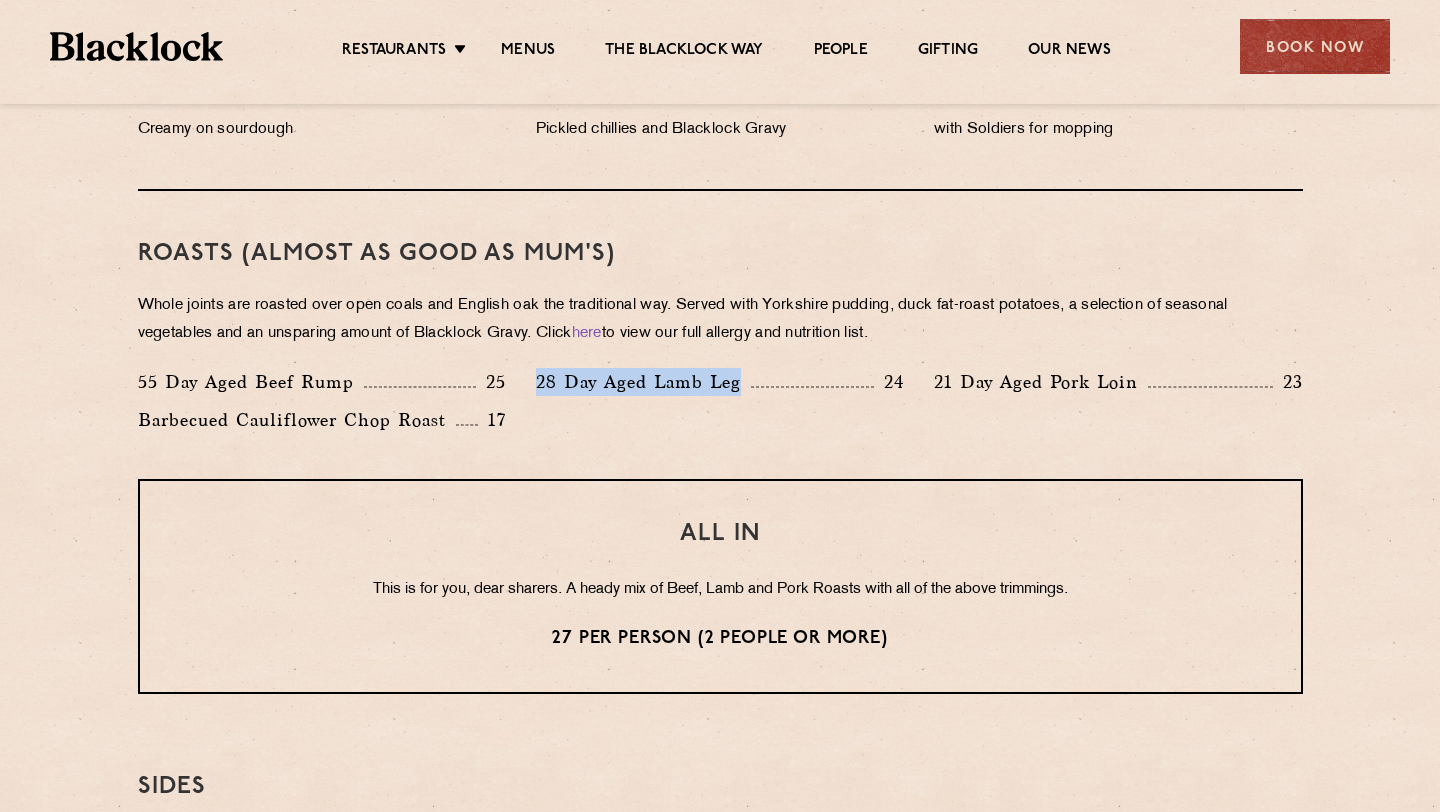 click on "28 Day Aged Lamb Leg" at bounding box center (643, 382) 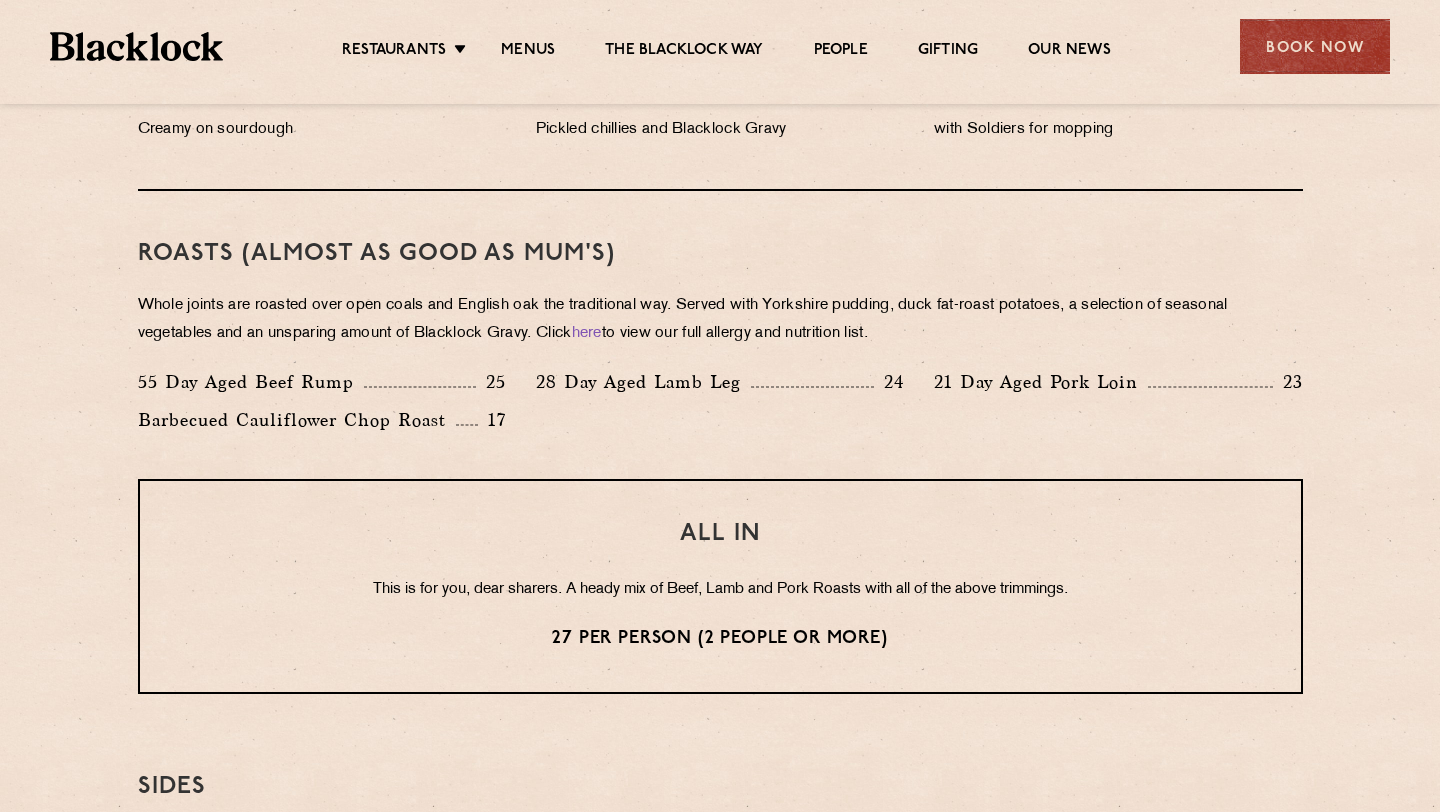 click on "Barbecued Cauliflower Chop Roast" at bounding box center [297, 420] 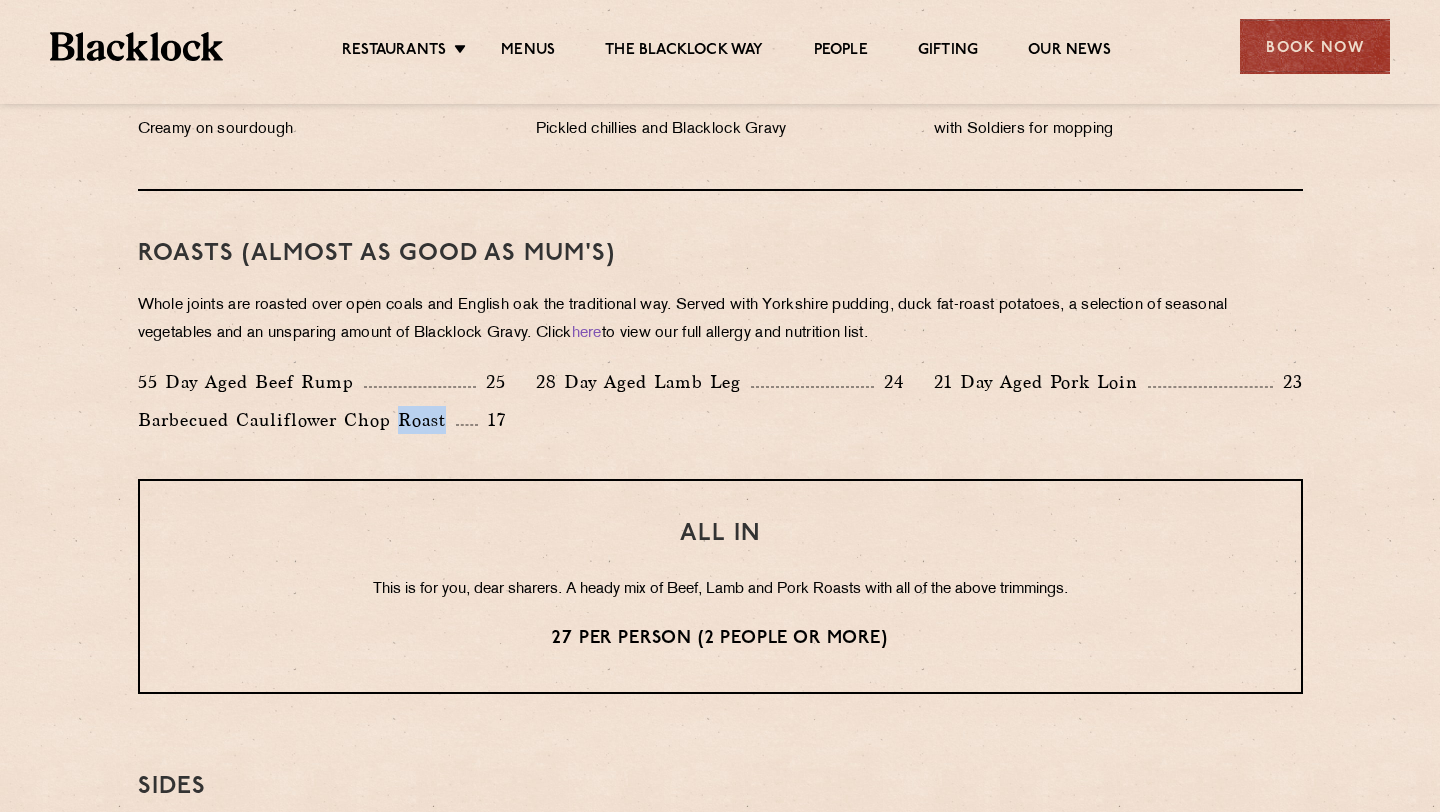 click on "Barbecued Cauliflower Chop Roast" at bounding box center (297, 420) 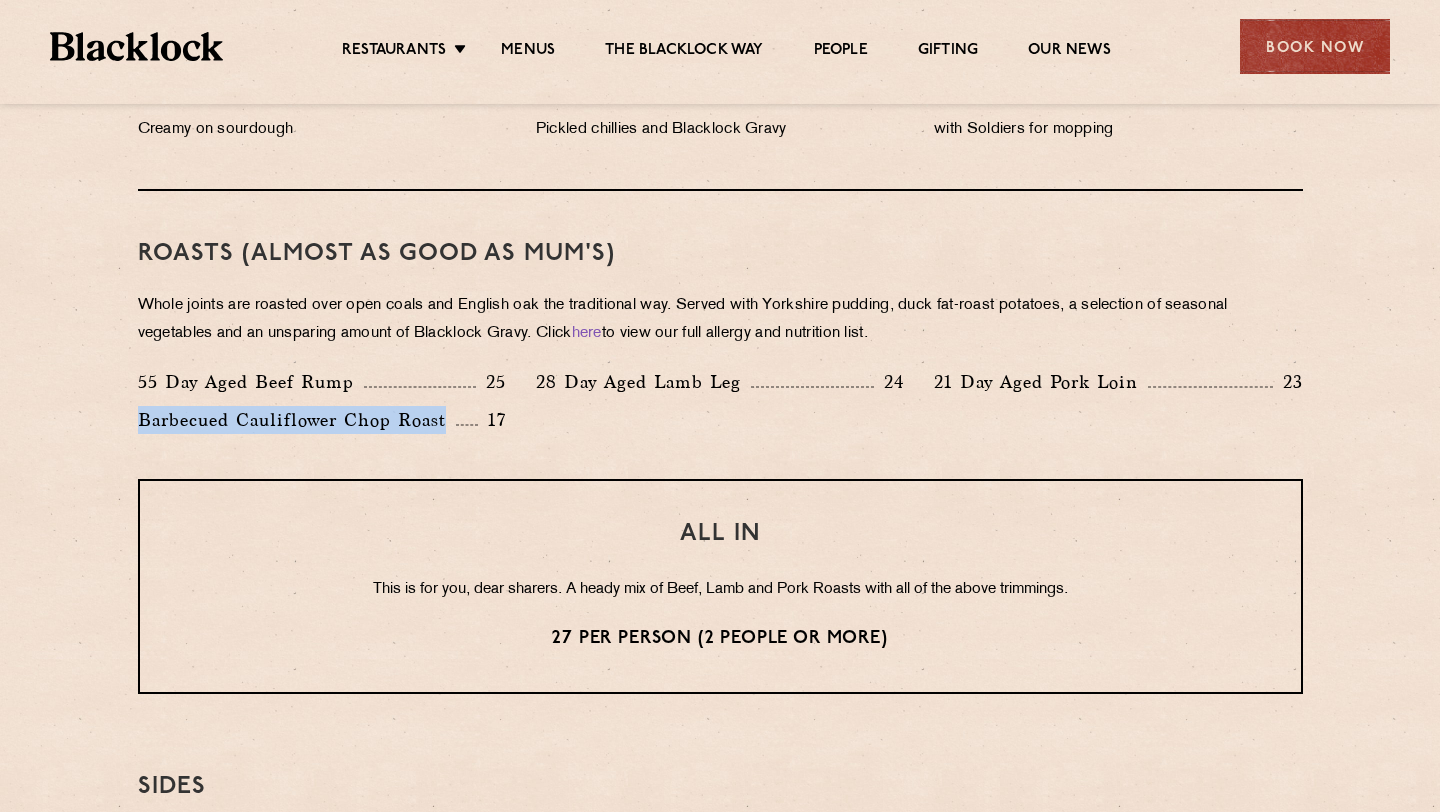 click on "55 Day Aged Beef Rump" at bounding box center (251, 382) 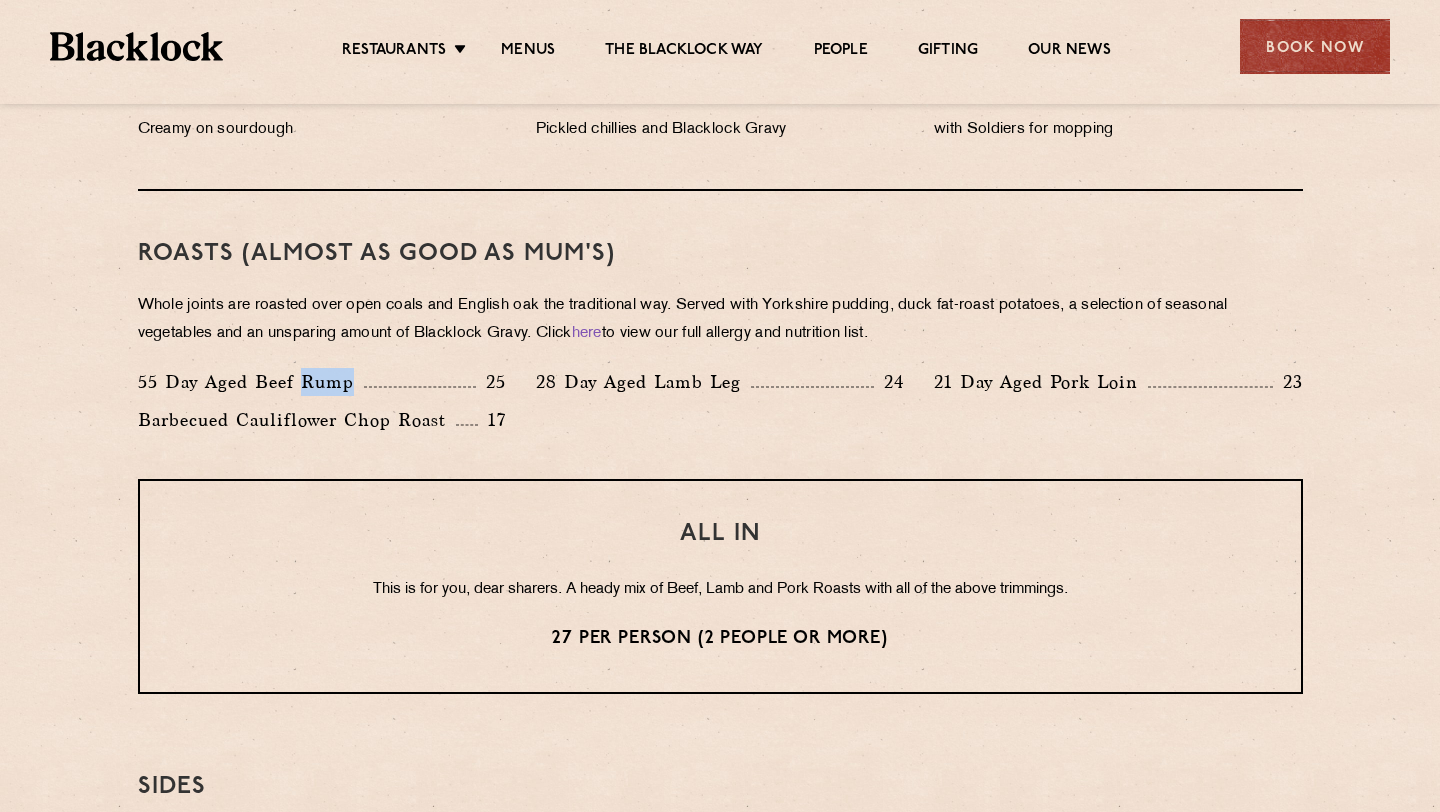 click on "55 Day Aged Beef Rump" at bounding box center [251, 382] 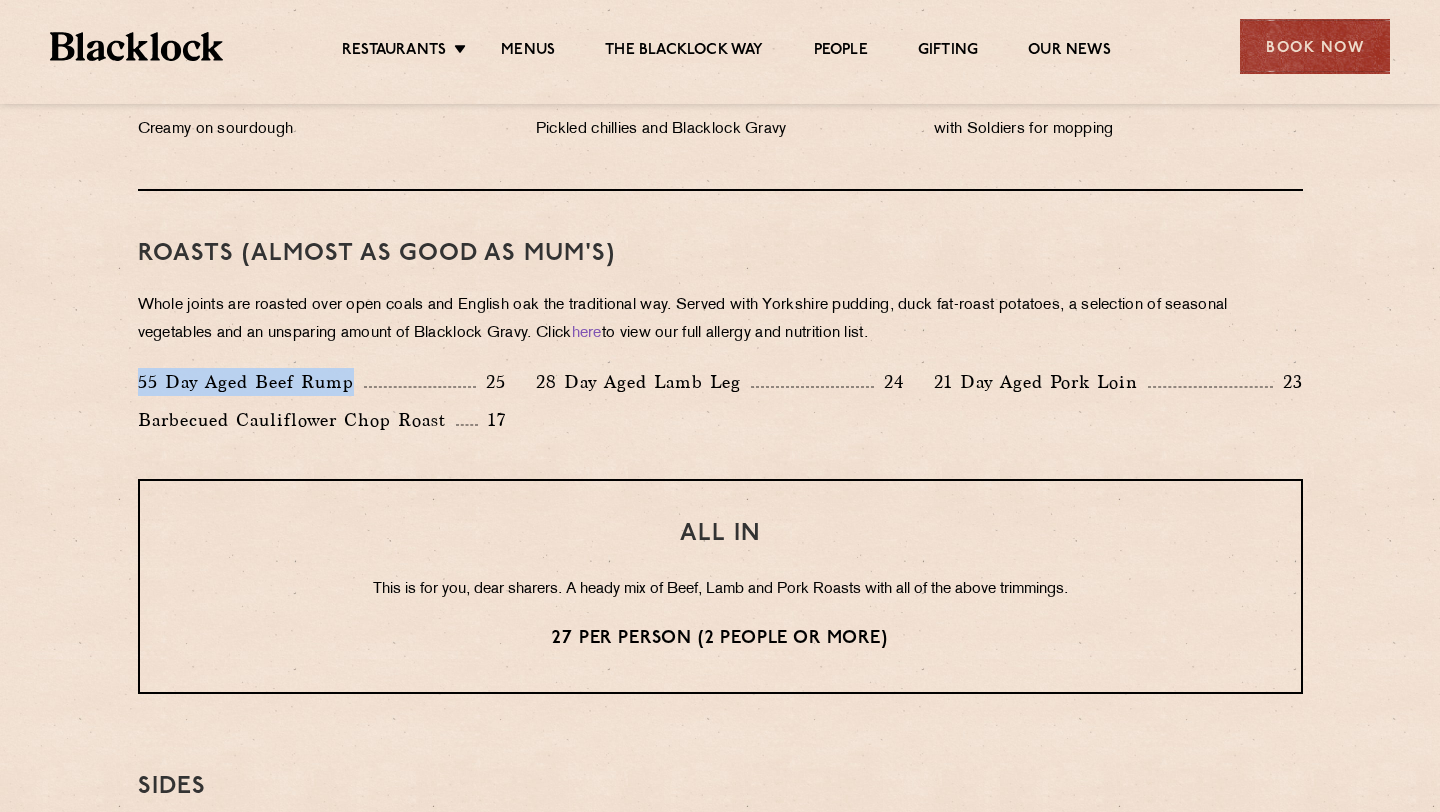 click on "[MEAT_TYPE], [MEAT_TYPE] and [MEAT_TYPE] [MEAT_TYPE] [MEAT_DESCRIPTION] [PRICE] per person ([NUMBER] people or more)" at bounding box center [720, 586] 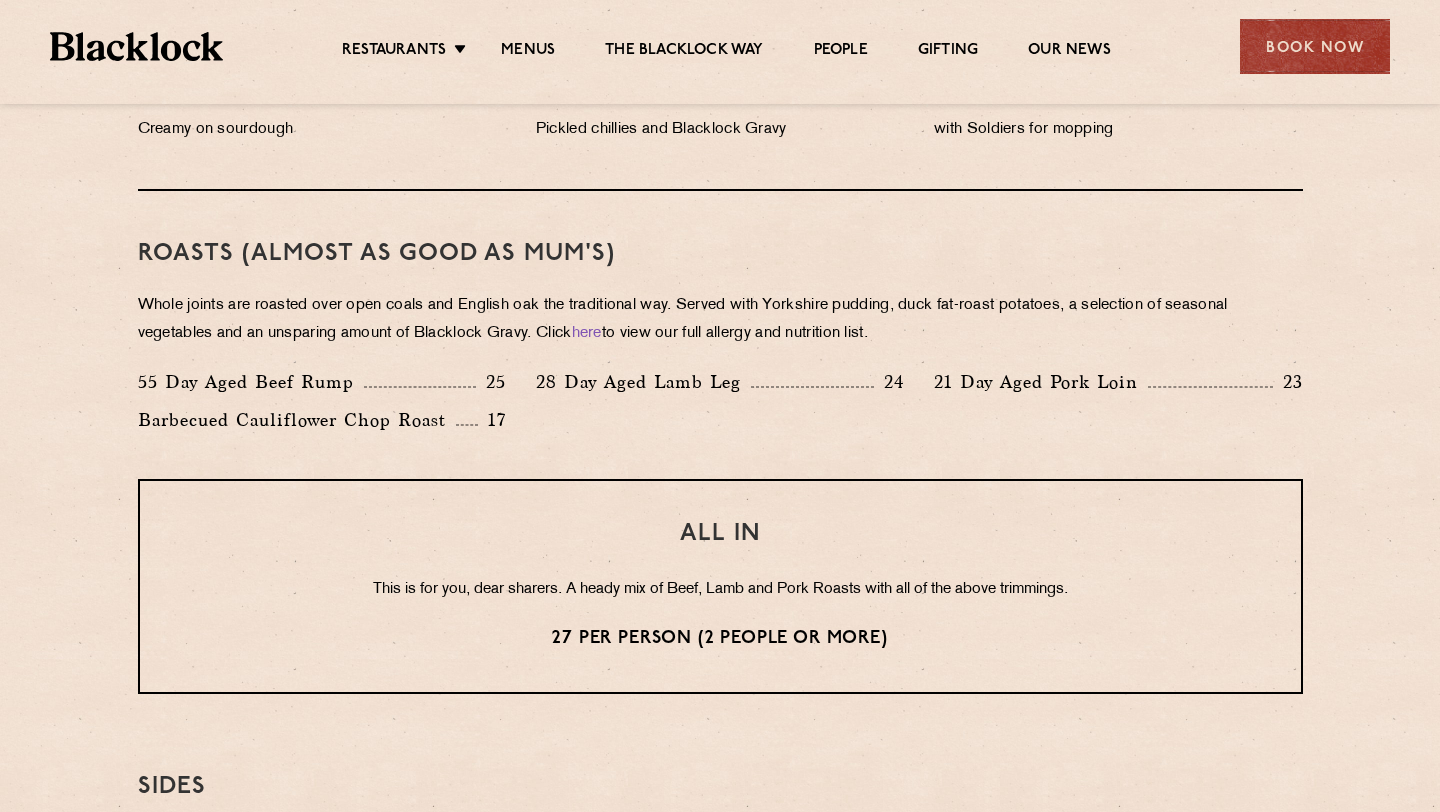 click on "[MEAT_TYPE], [MEAT_TYPE] and [MEAT_TYPE] [MEAT_TYPE] [MEAT_DESCRIPTION] [PRICE] per person ([NUMBER] people or more)" at bounding box center (720, 586) 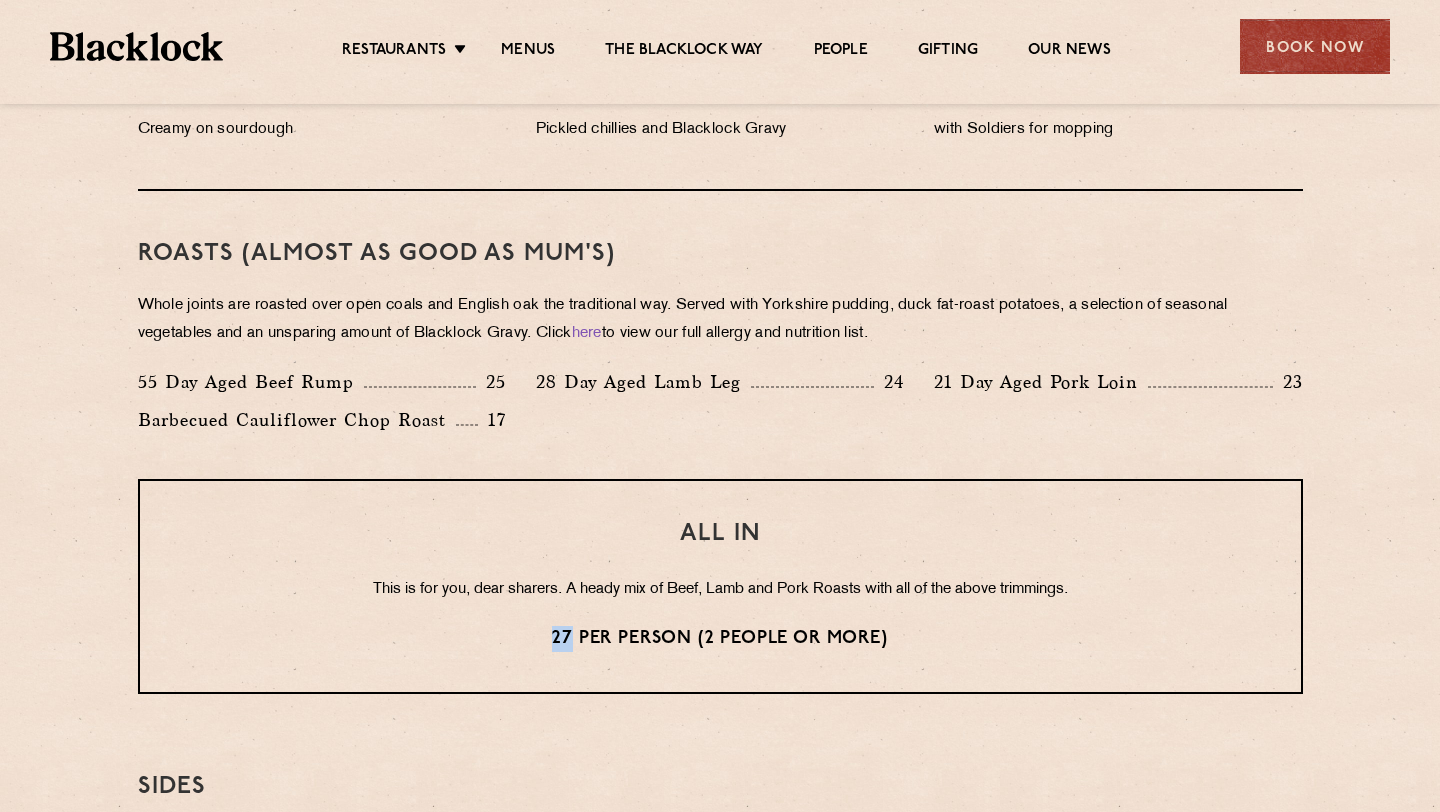 click on "[MEAT_TYPE], [MEAT_TYPE] and [MEAT_TYPE] [MEAT_TYPE] [MEAT_DESCRIPTION] [PRICE] per person ([NUMBER] people or more)" at bounding box center [720, 586] 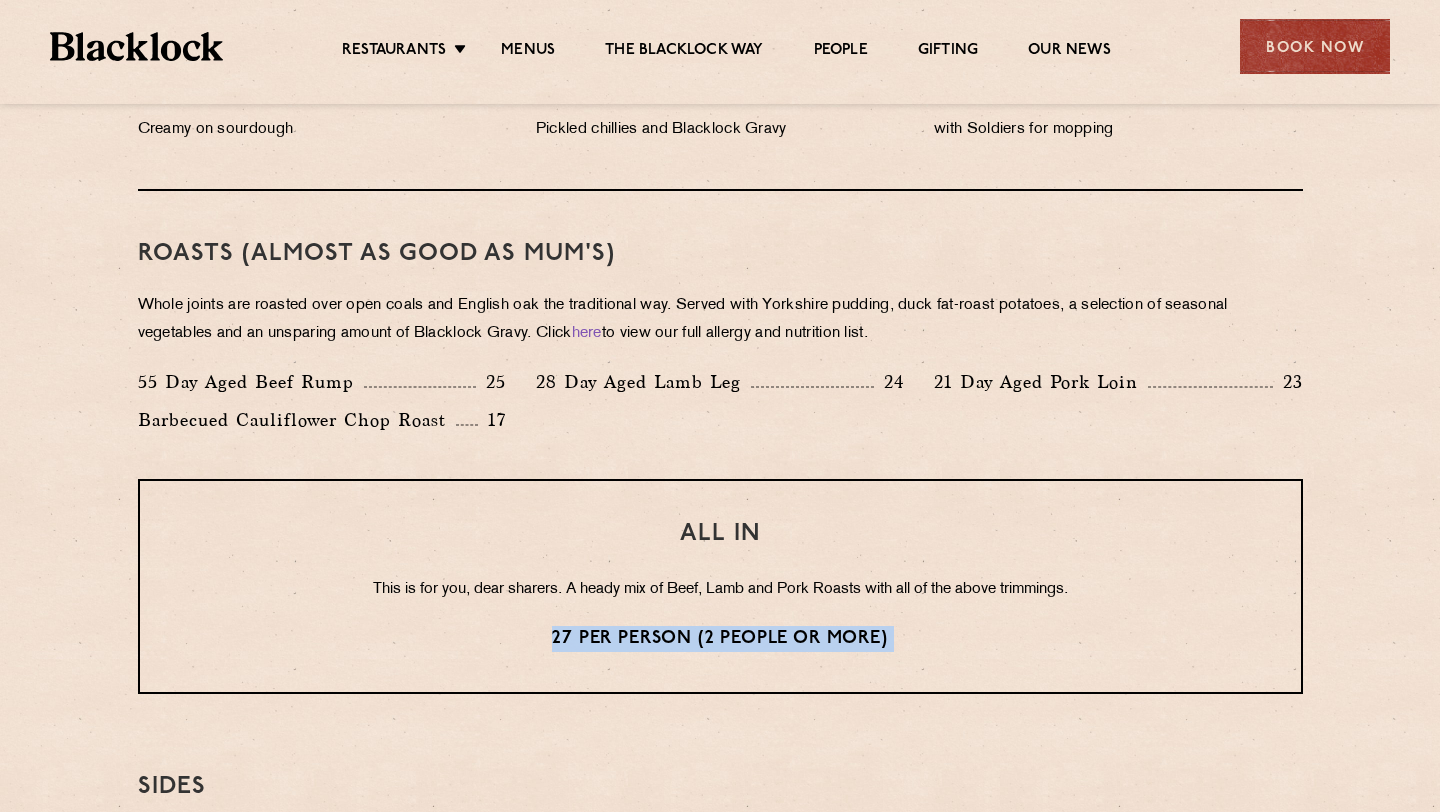 click on "This is for you, dear sharers.
A heady mix of Beef, Lamb and Pork Roasts with all of the above trimmings." at bounding box center [720, 590] 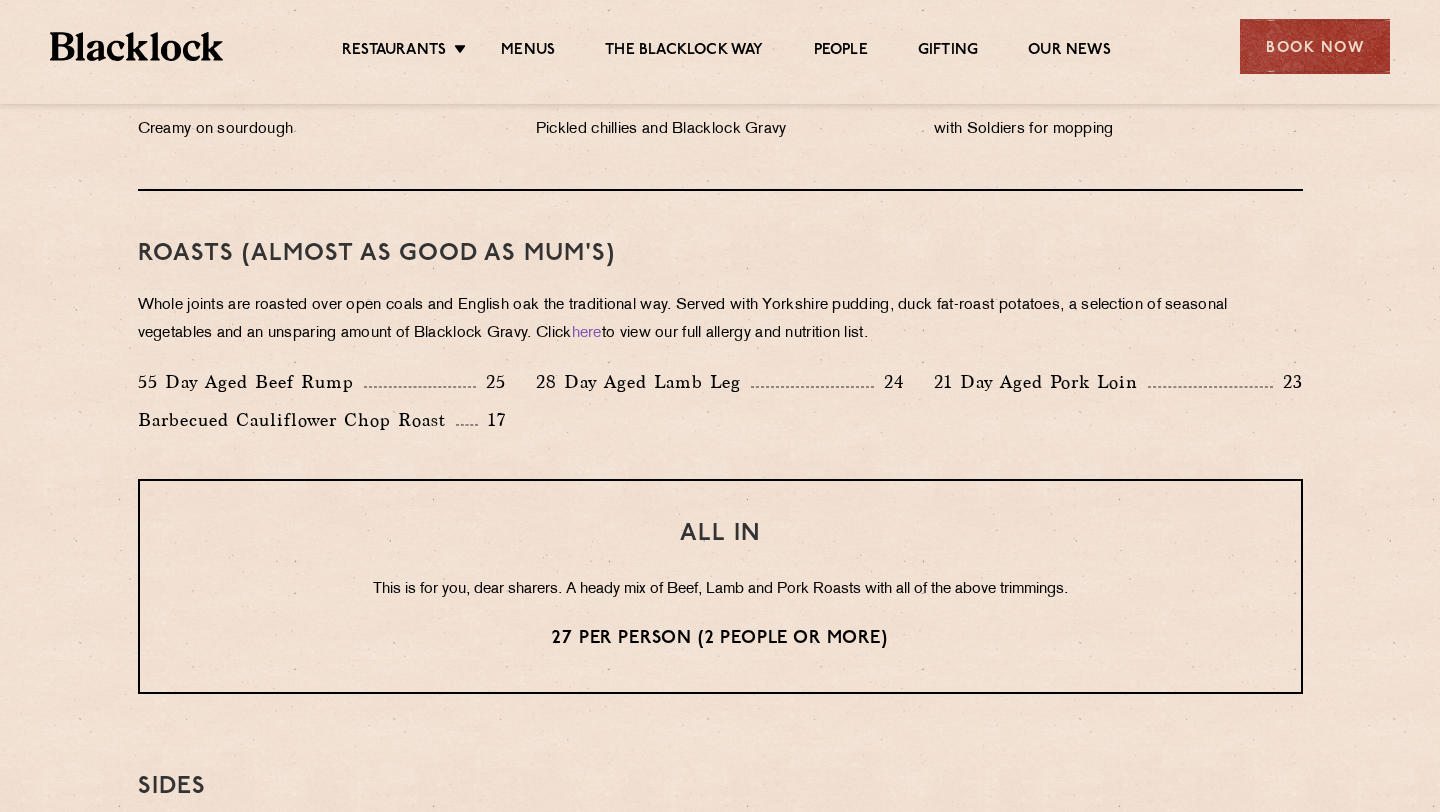 click on "This is for you, dear sharers.
A heady mix of Beef, Lamb and Pork Roasts with all of the above trimmings." at bounding box center (720, 590) 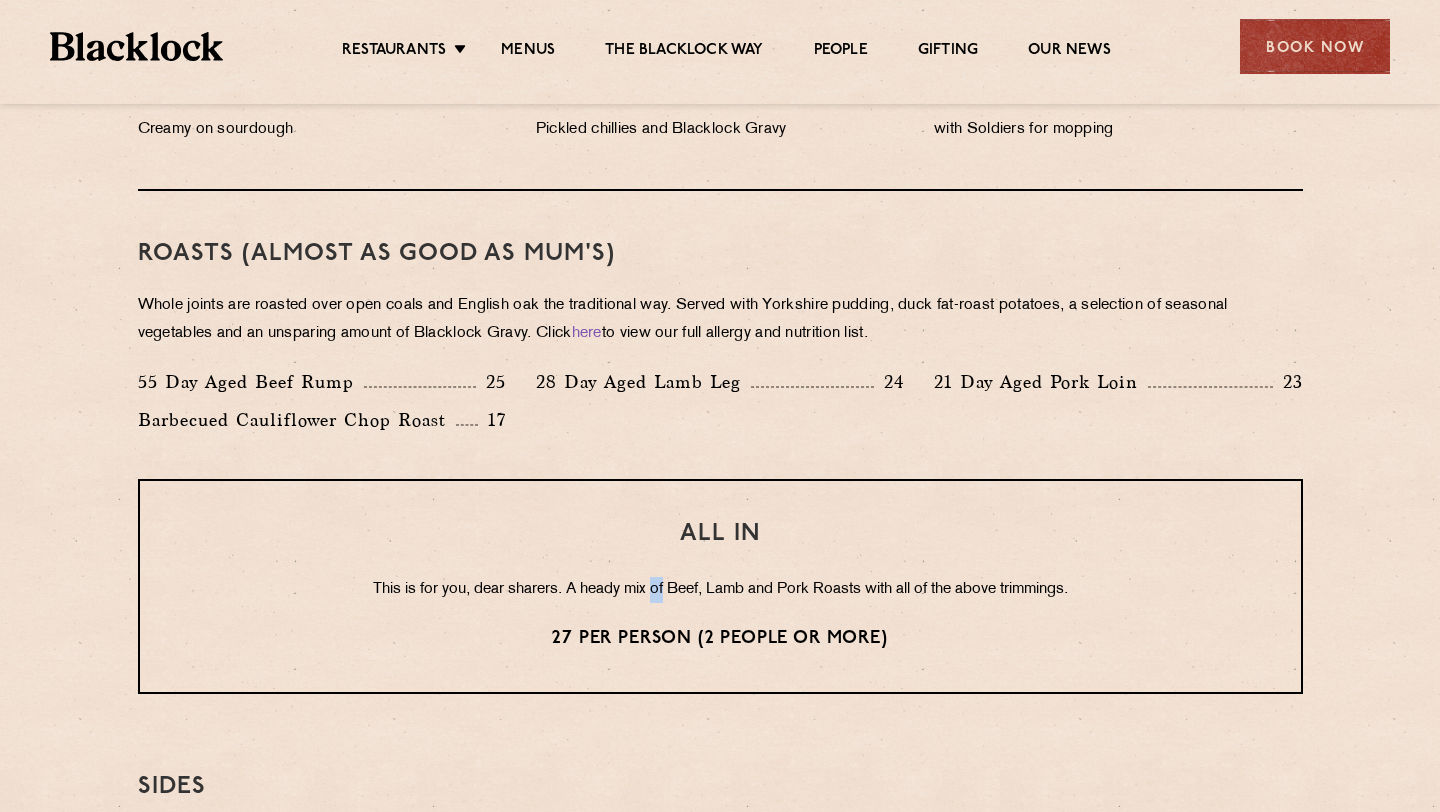click on "This is for you, dear sharers.
A heady mix of Beef, Lamb and Pork Roasts with all of the above trimmings." at bounding box center [720, 590] 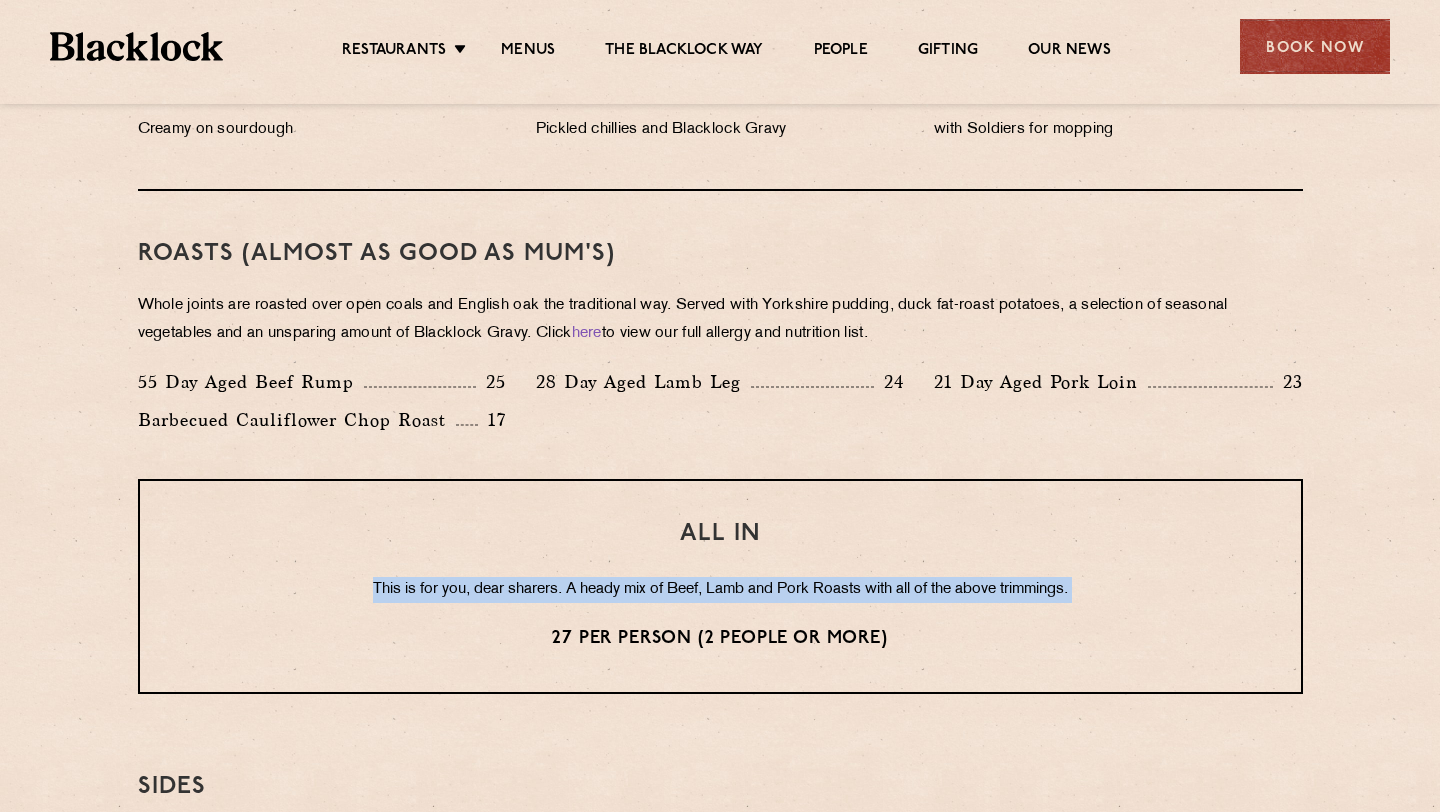 click on "This is for you, dear sharers.
A heady mix of Beef, Lamb and Pork Roasts with all of the above trimmings." at bounding box center [720, 590] 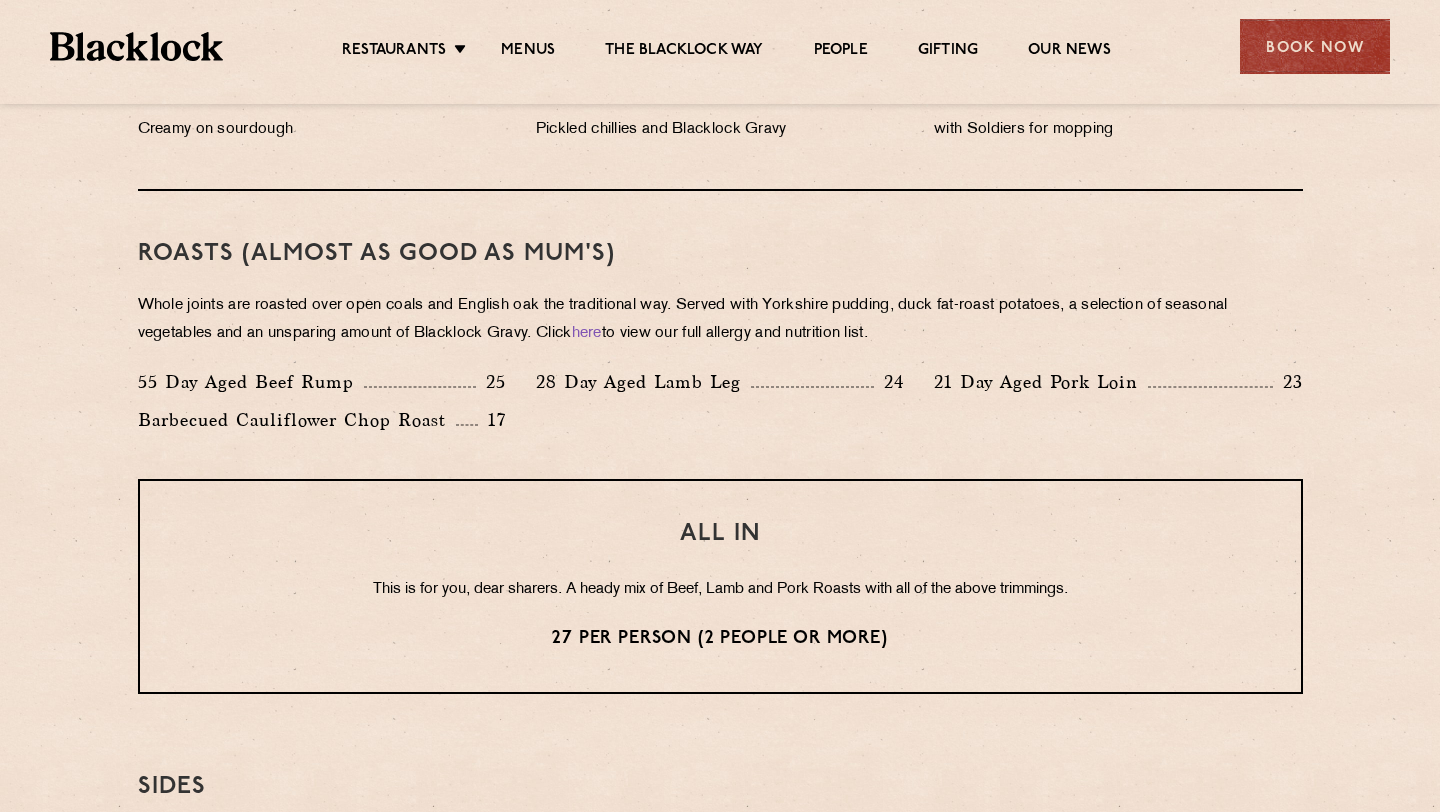click on "This is for you, dear sharers.
A heady mix of Beef, Lamb and Pork Roasts with all of the above trimmings." at bounding box center (720, 590) 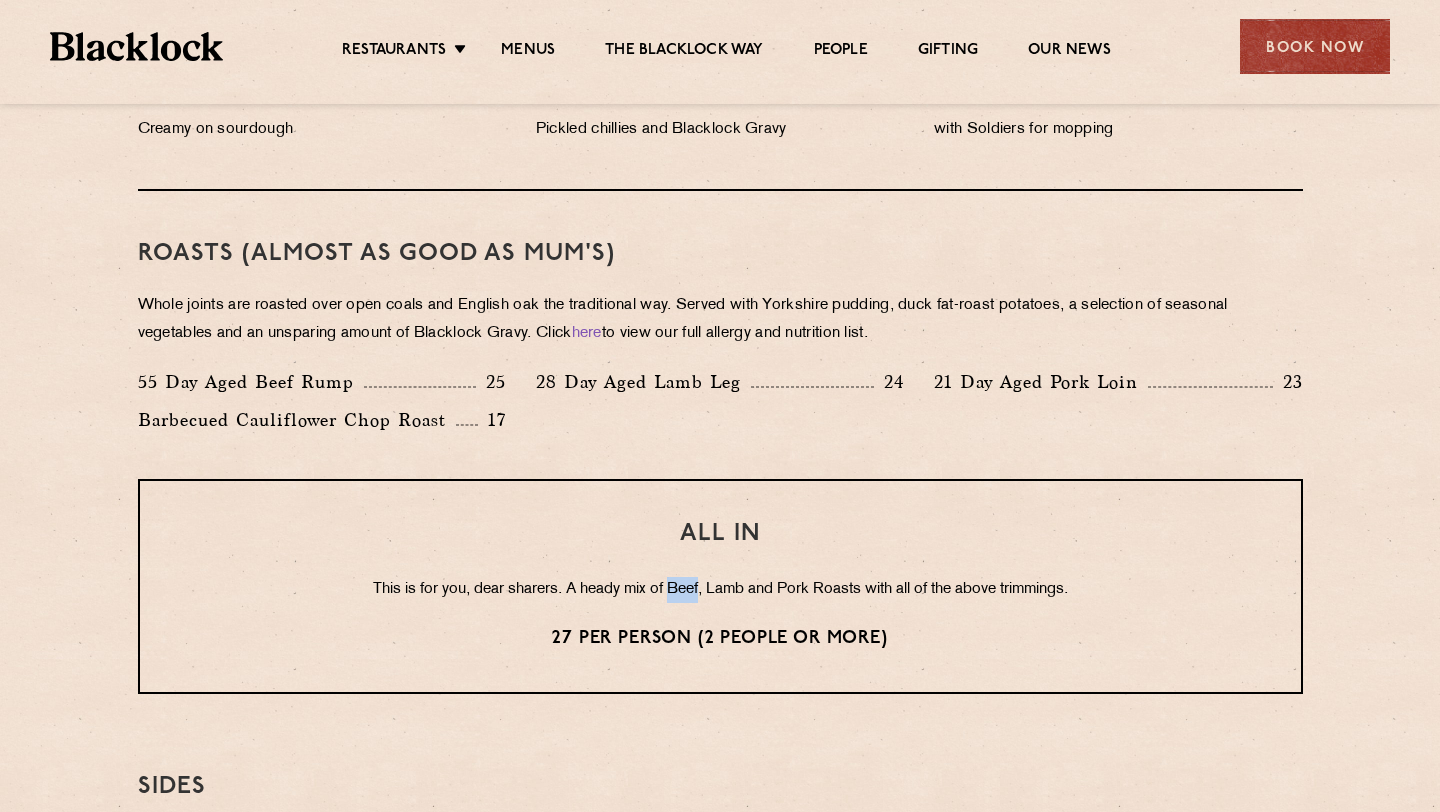 click on "This is for you, dear sharers.
A heady mix of Beef, Lamb and Pork Roasts with all of the above trimmings." at bounding box center [720, 590] 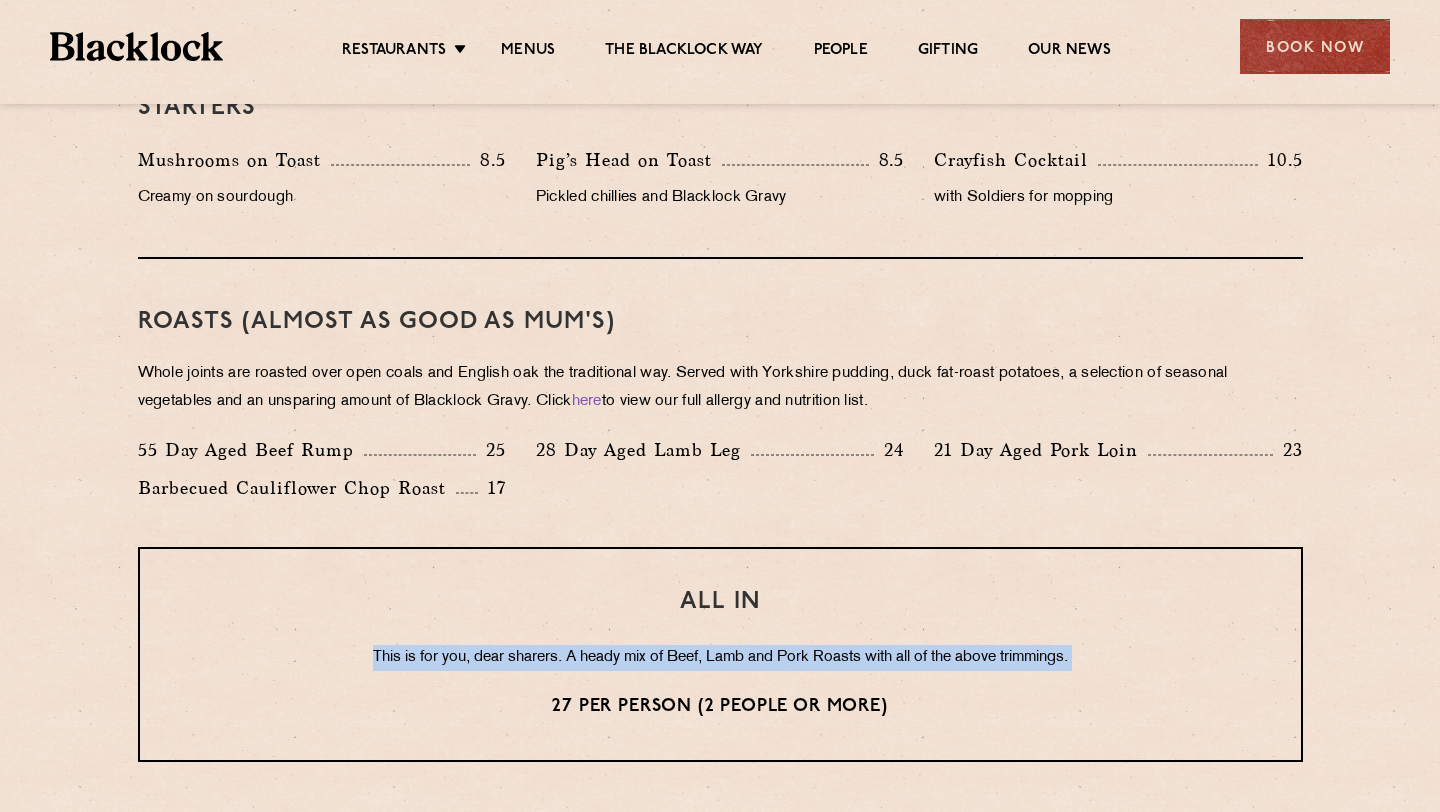 scroll, scrollTop: 1316, scrollLeft: 0, axis: vertical 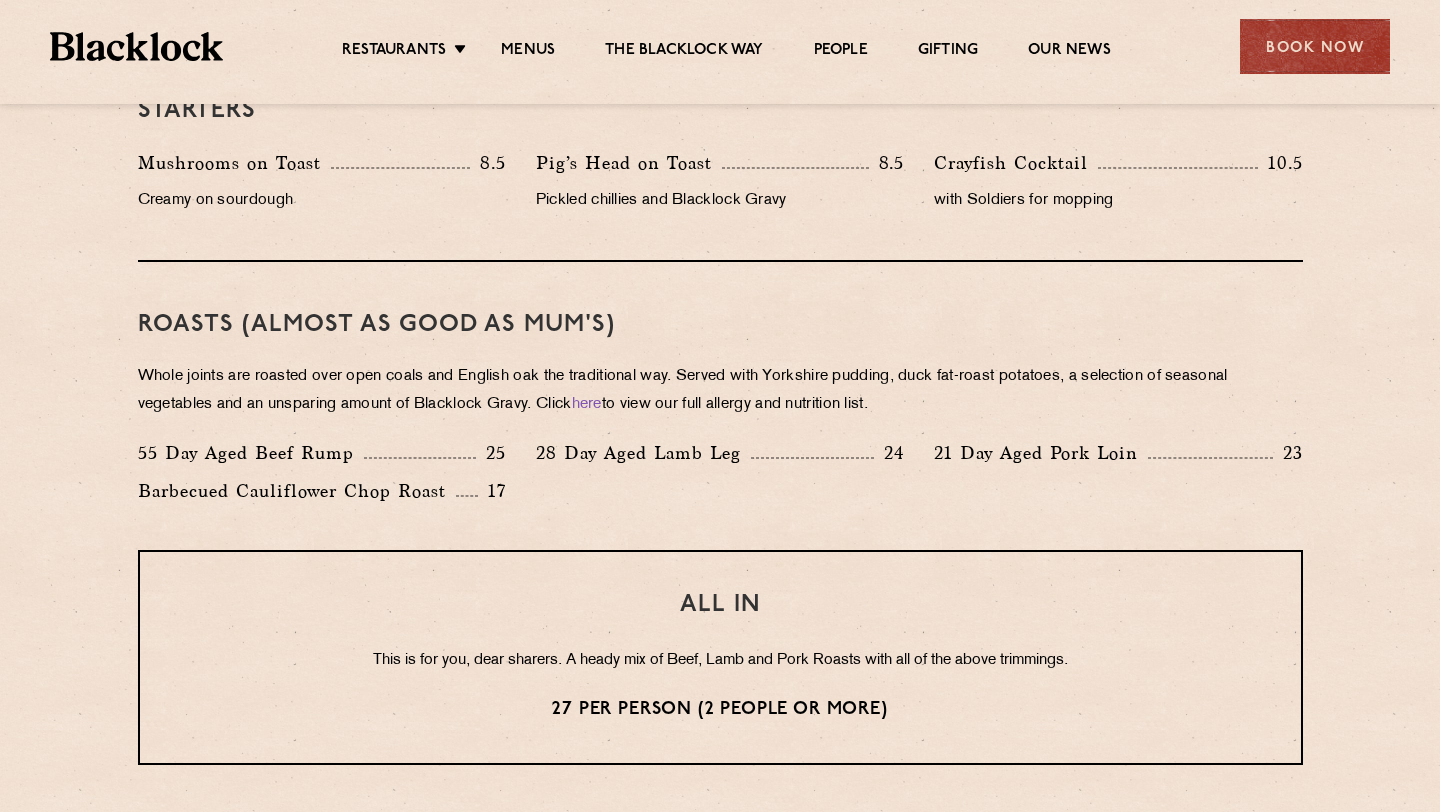 click on "28 Day Aged Lamb Leg" at bounding box center (643, 453) 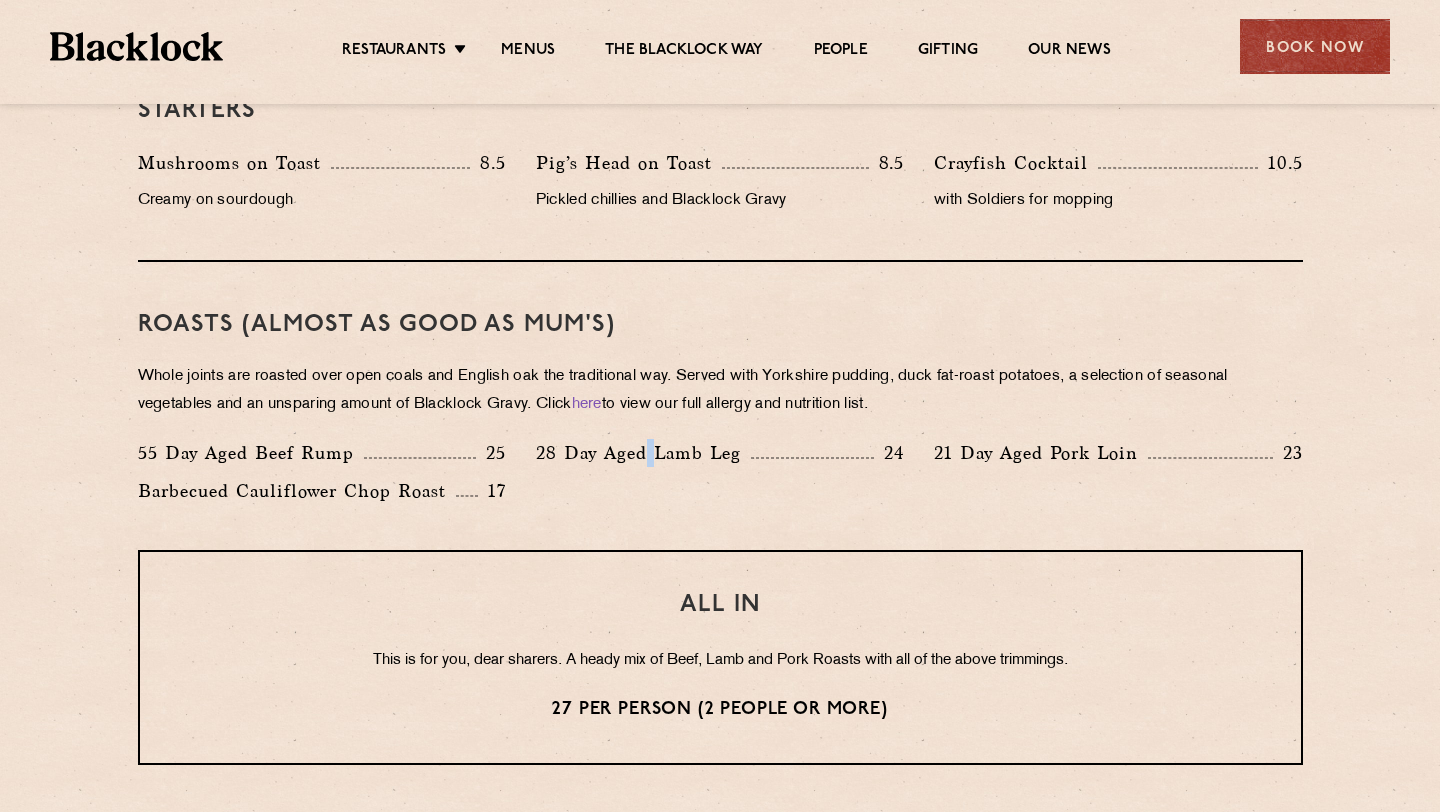 click on "28 Day Aged Lamb Leg" at bounding box center [643, 453] 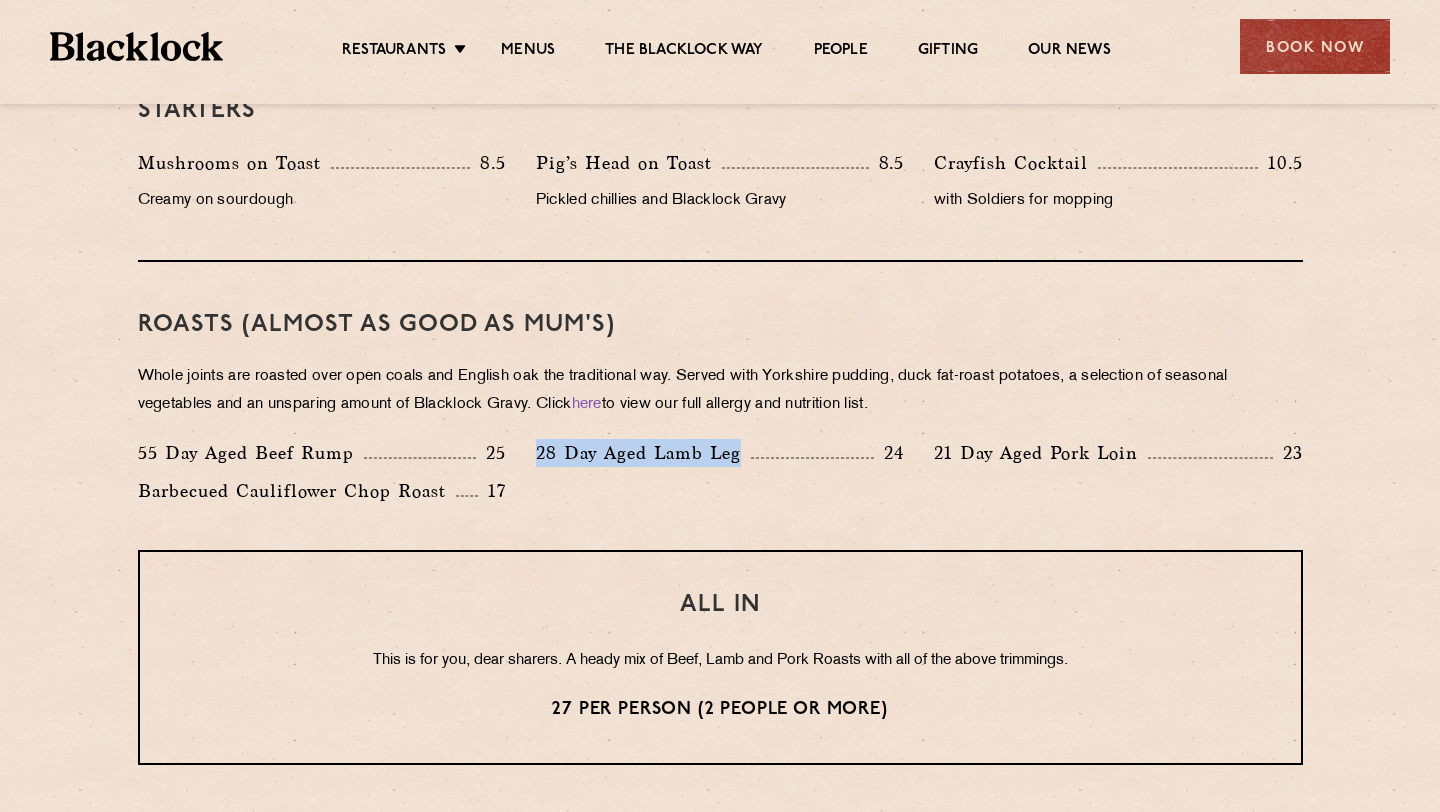 click on "28 Day Aged Lamb Leg" at bounding box center [643, 453] 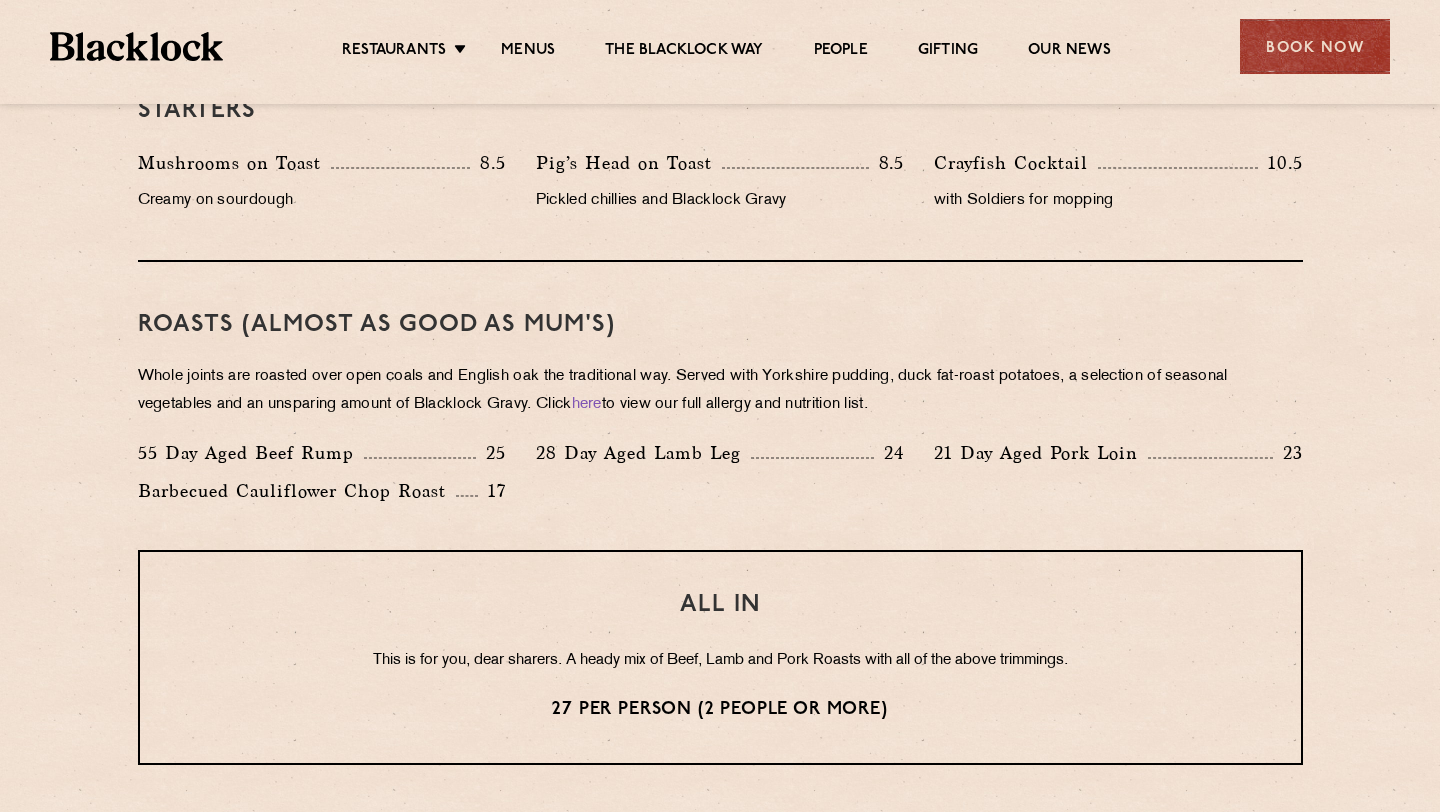 click on "28 Day Aged Lamb Leg" at bounding box center (643, 453) 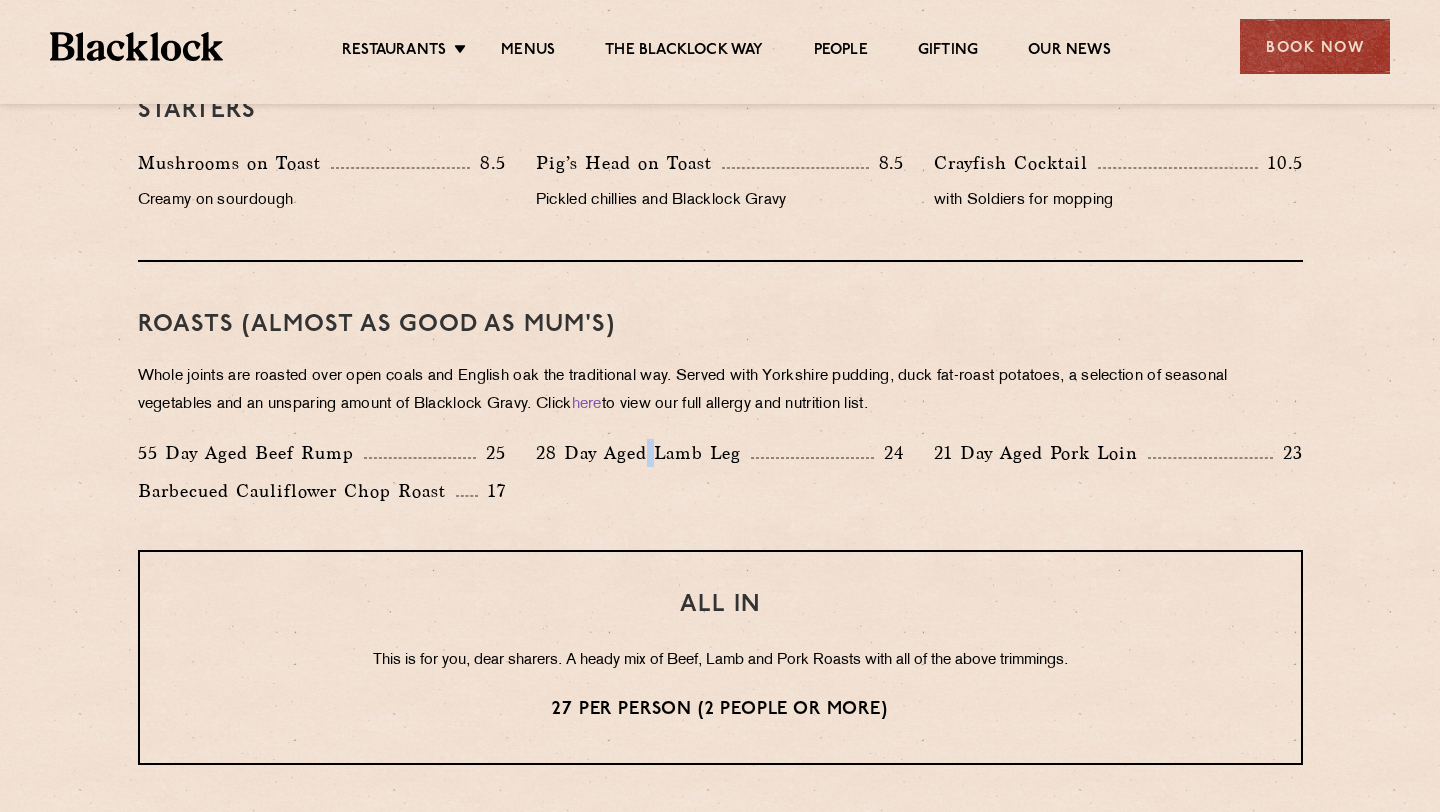 click on "28 Day Aged Lamb Leg" at bounding box center (643, 453) 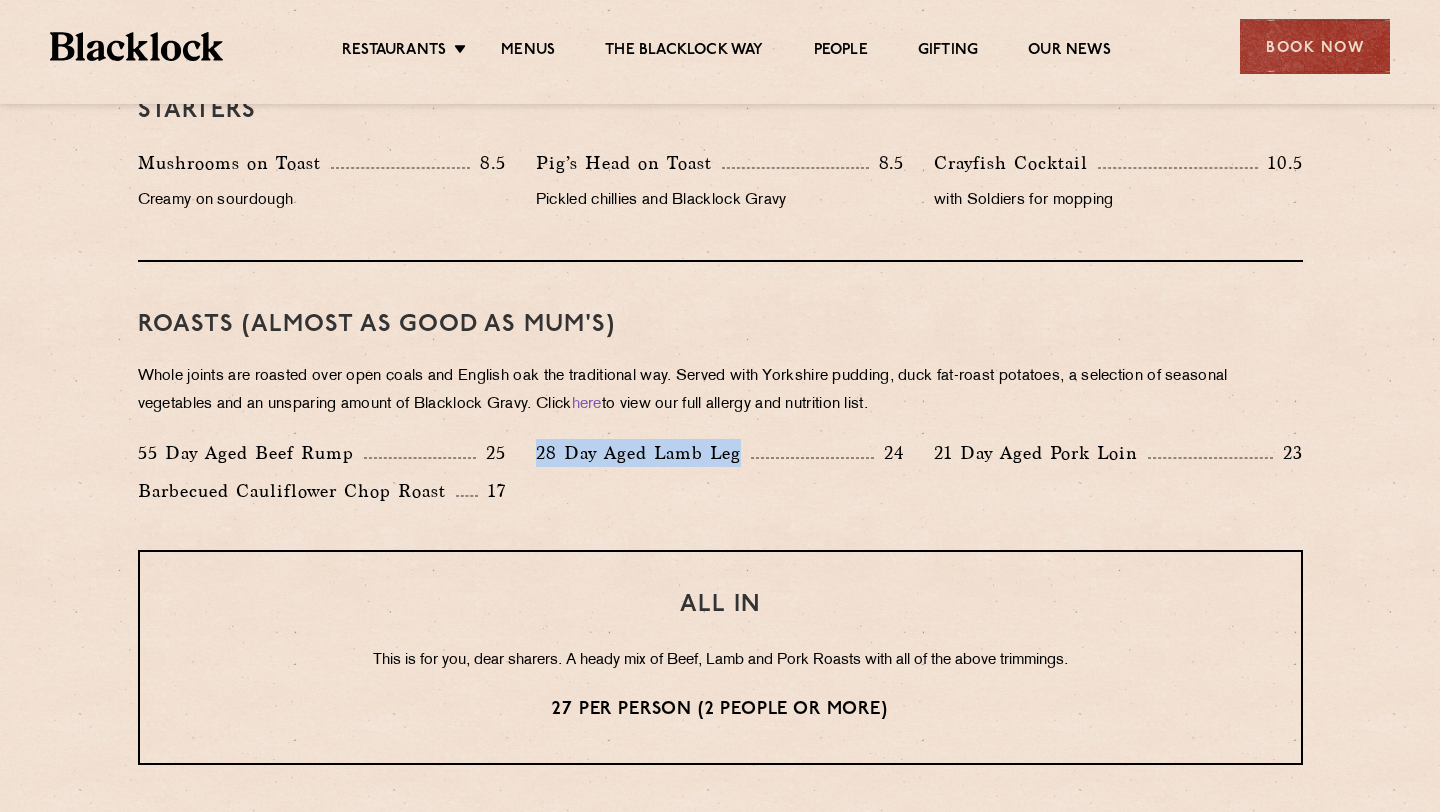 click on "21 Day Aged Pork Loin" at bounding box center (1041, 453) 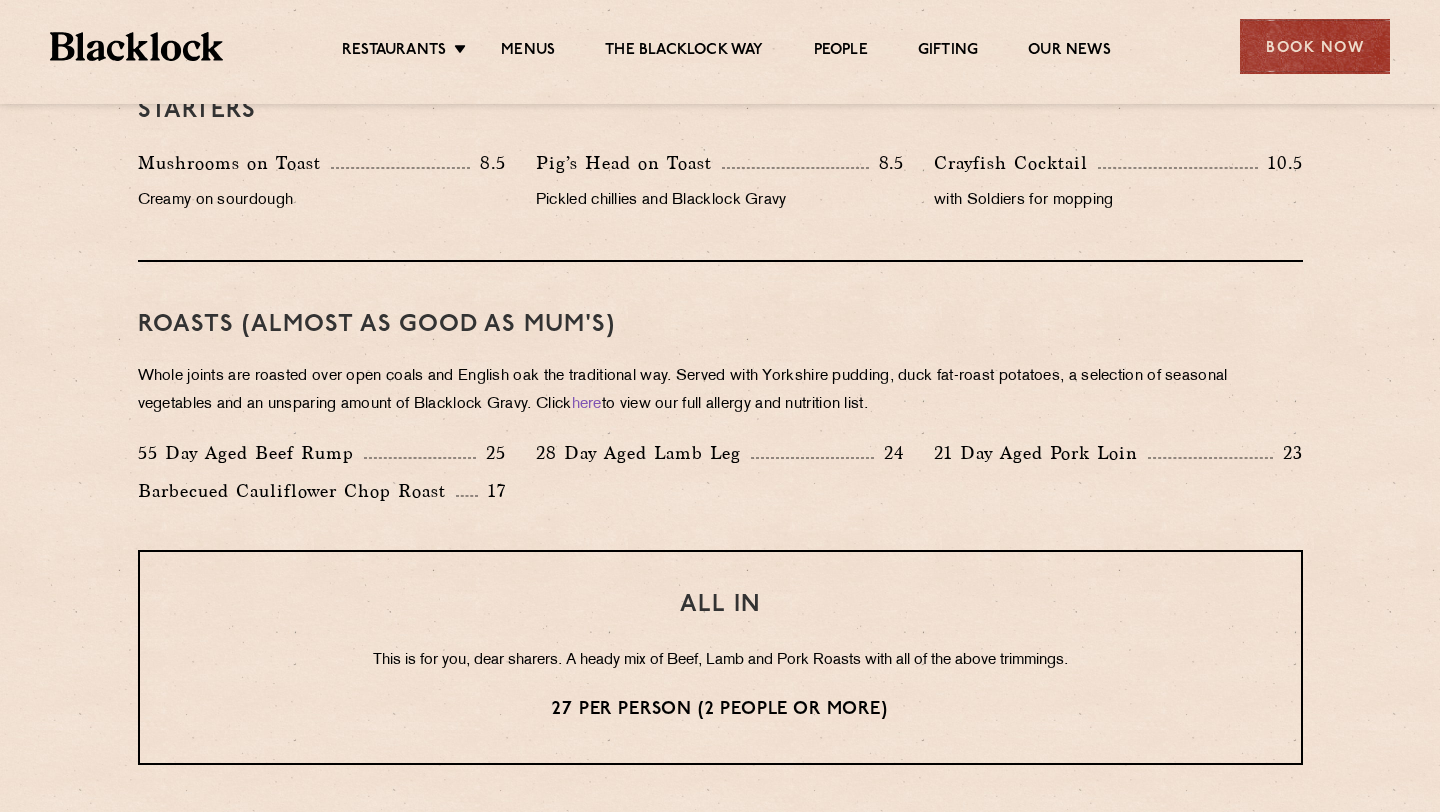 click on "21 Day Aged Pork Loin" at bounding box center [1041, 453] 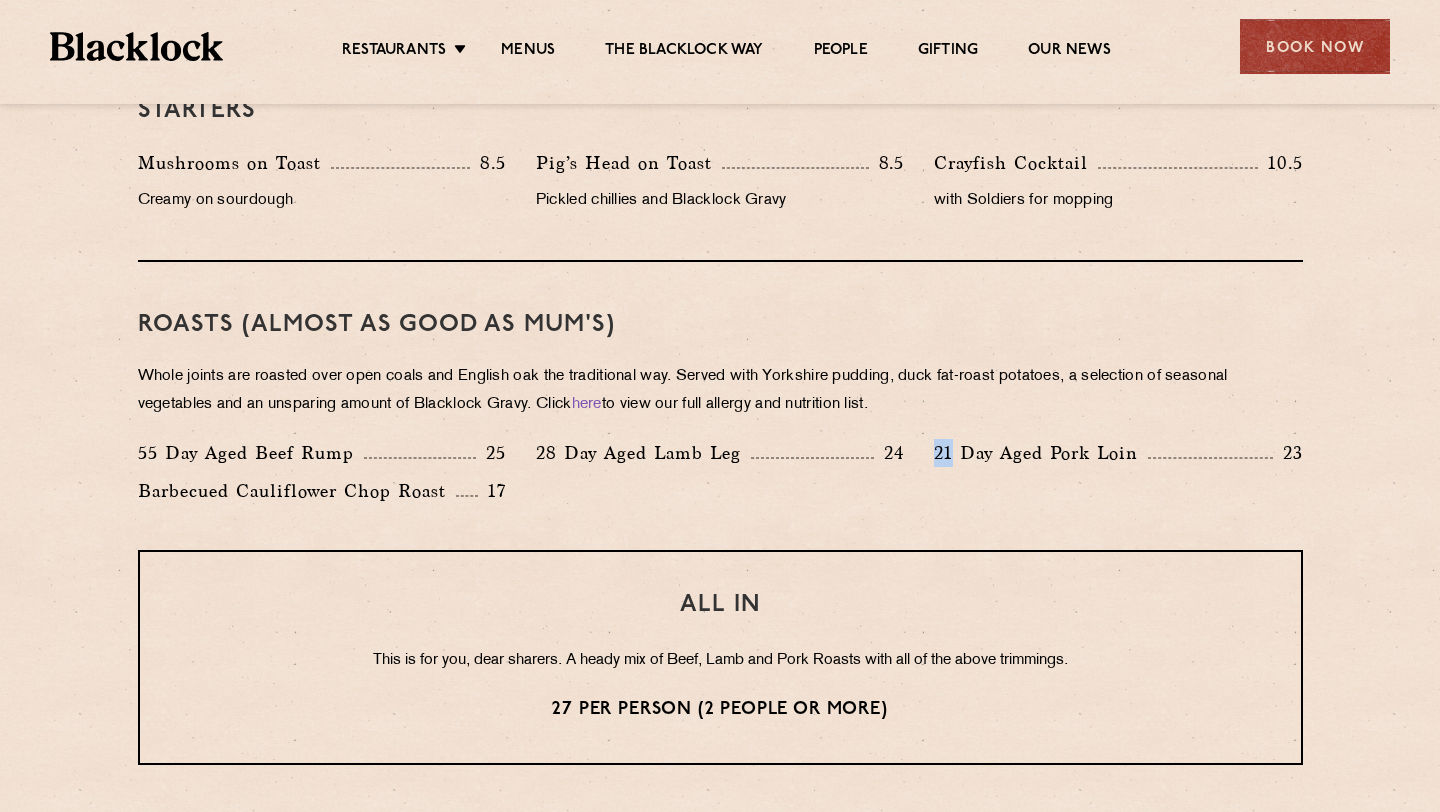 click on "21 Day Aged Pork Loin" at bounding box center (1041, 453) 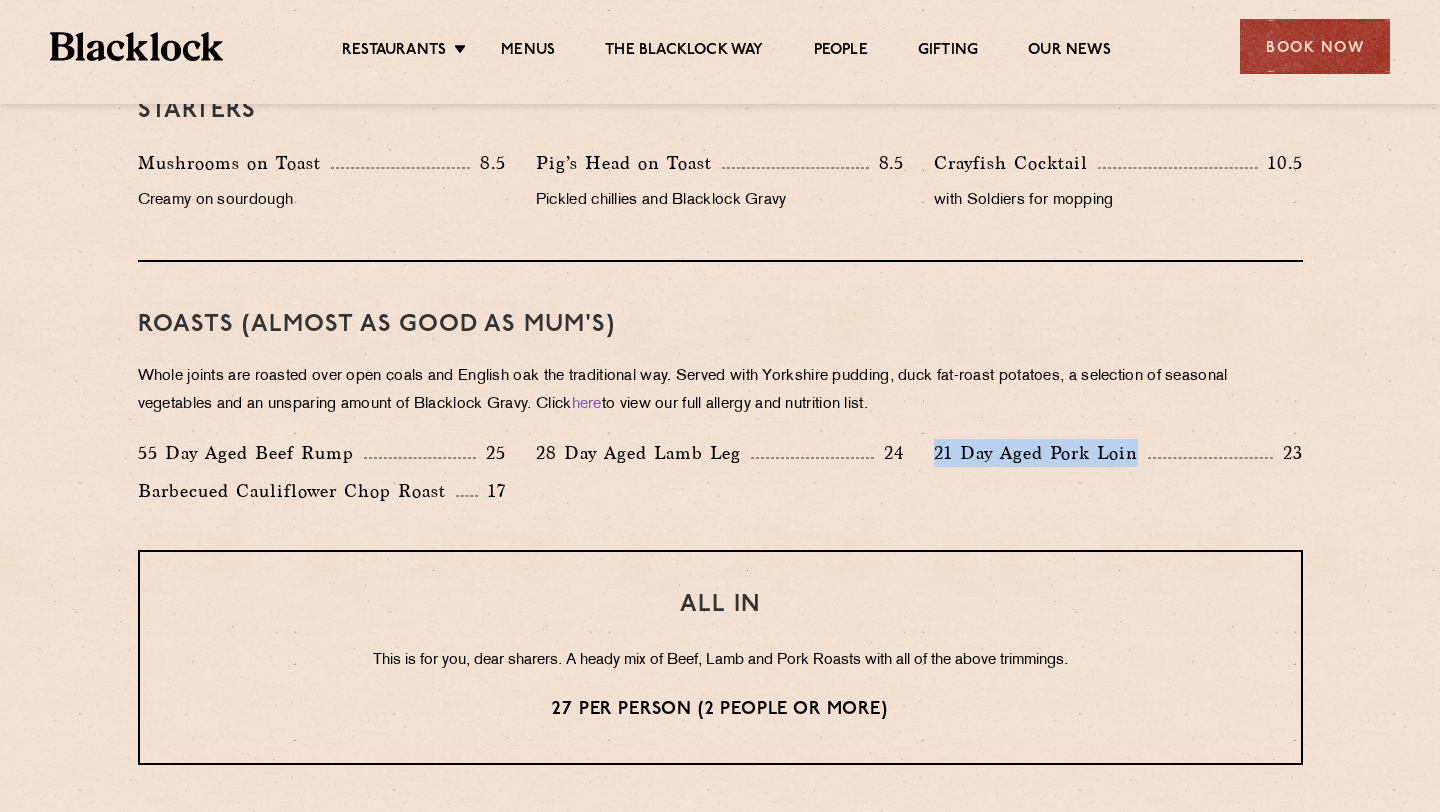 click on "Barbecued Cauliflower Chop Roast" at bounding box center [297, 491] 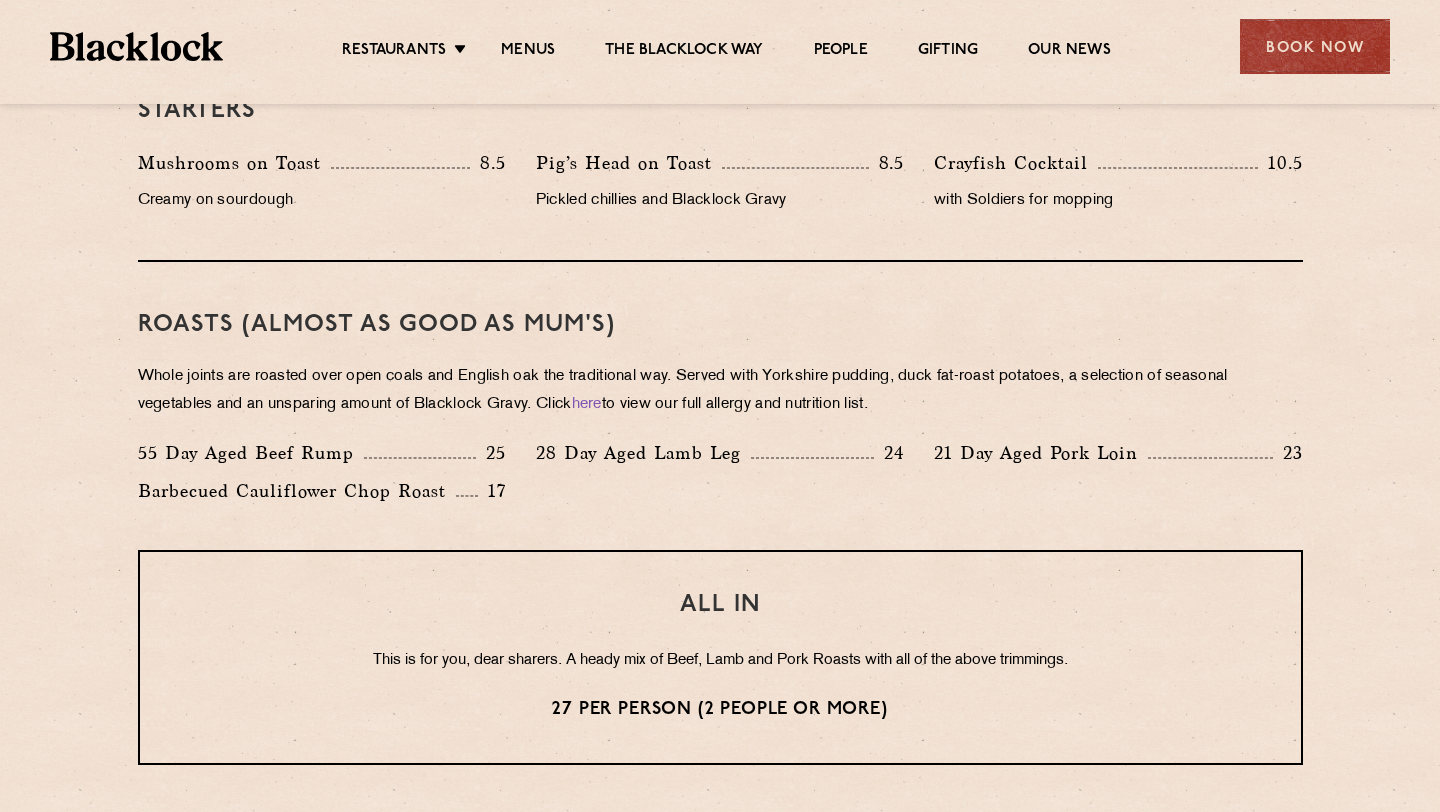 click on "Barbecued Cauliflower Chop Roast" at bounding box center (297, 491) 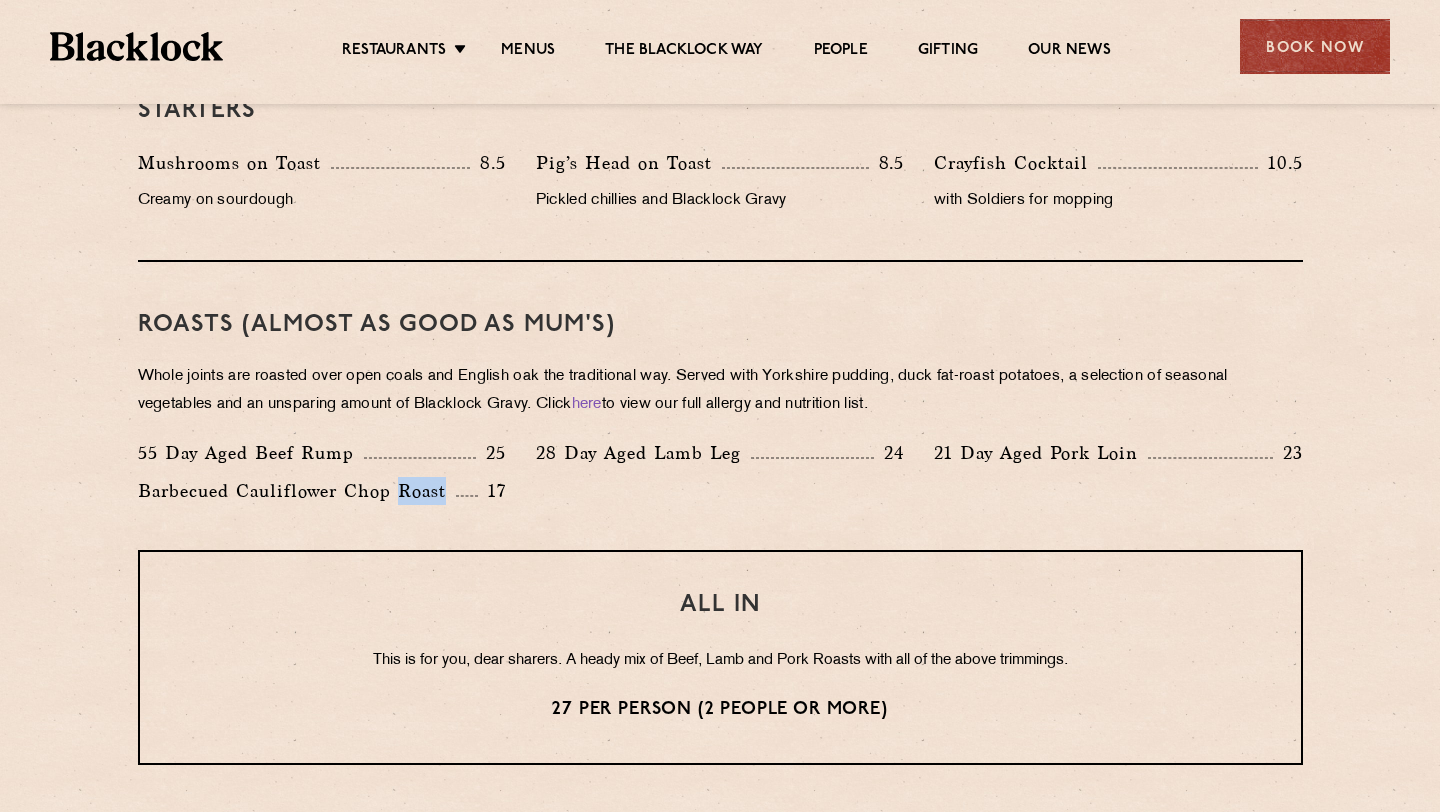 click on "Barbecued Cauliflower Chop Roast" at bounding box center [297, 491] 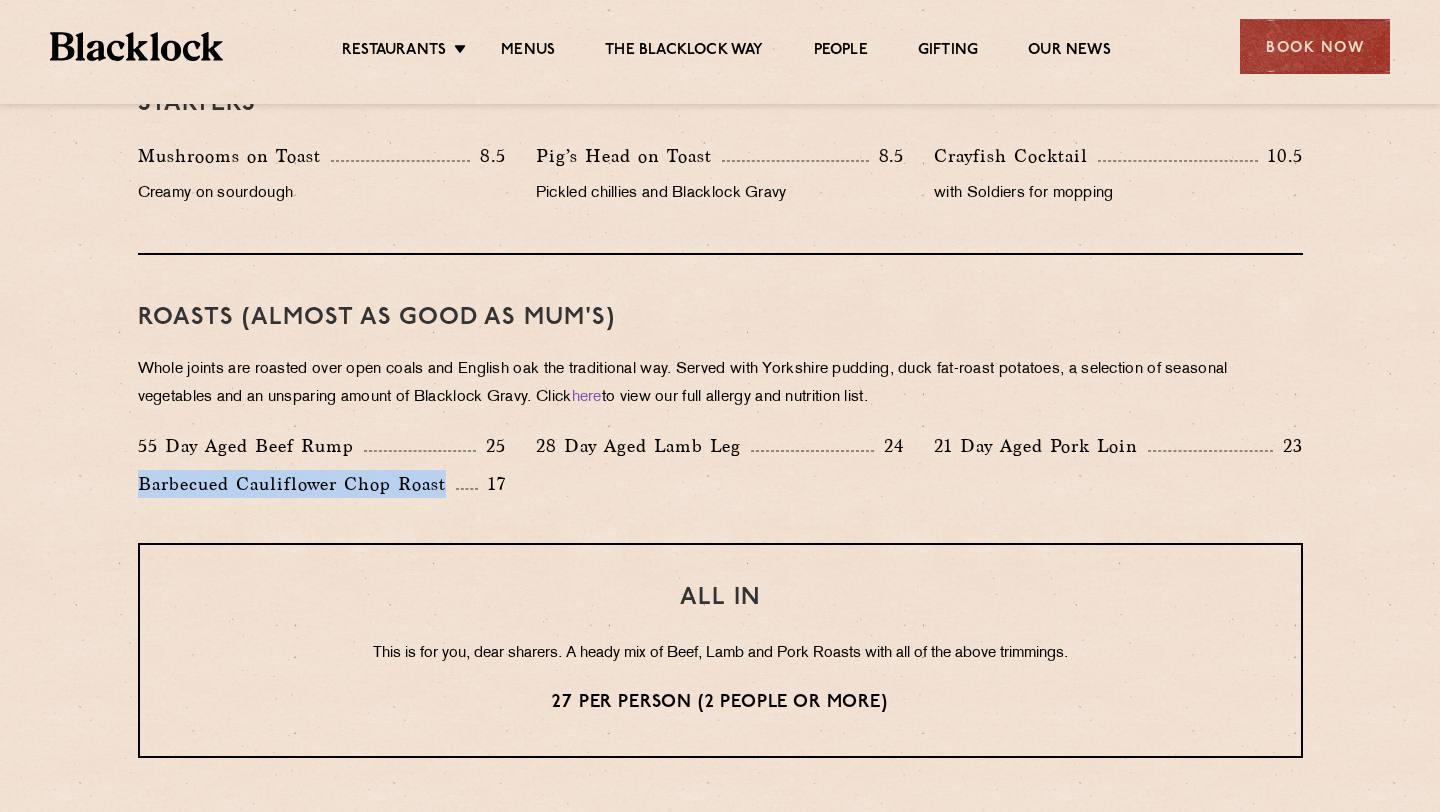 scroll, scrollTop: 1294, scrollLeft: 0, axis: vertical 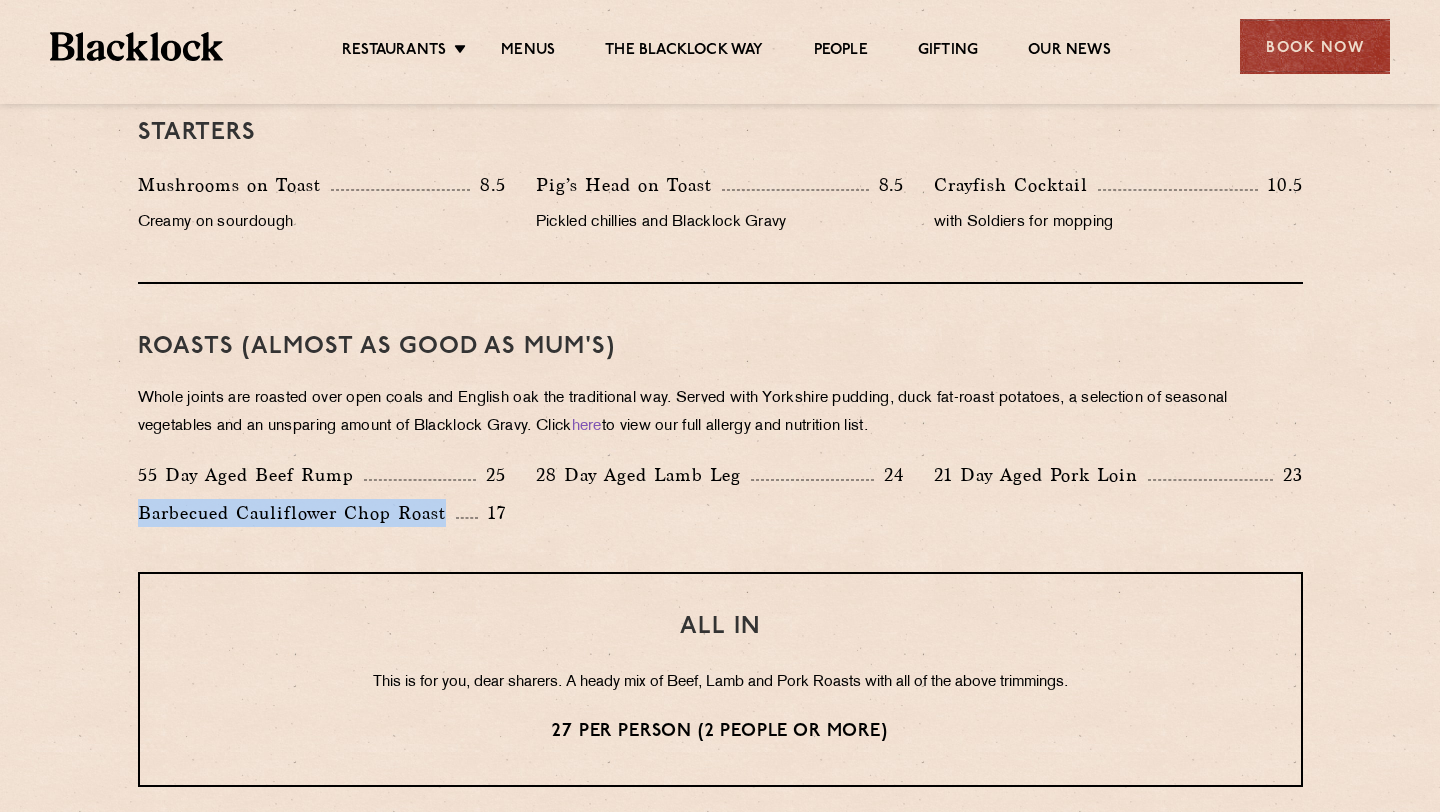 click on "55 Day Aged Beef Rump" at bounding box center (251, 475) 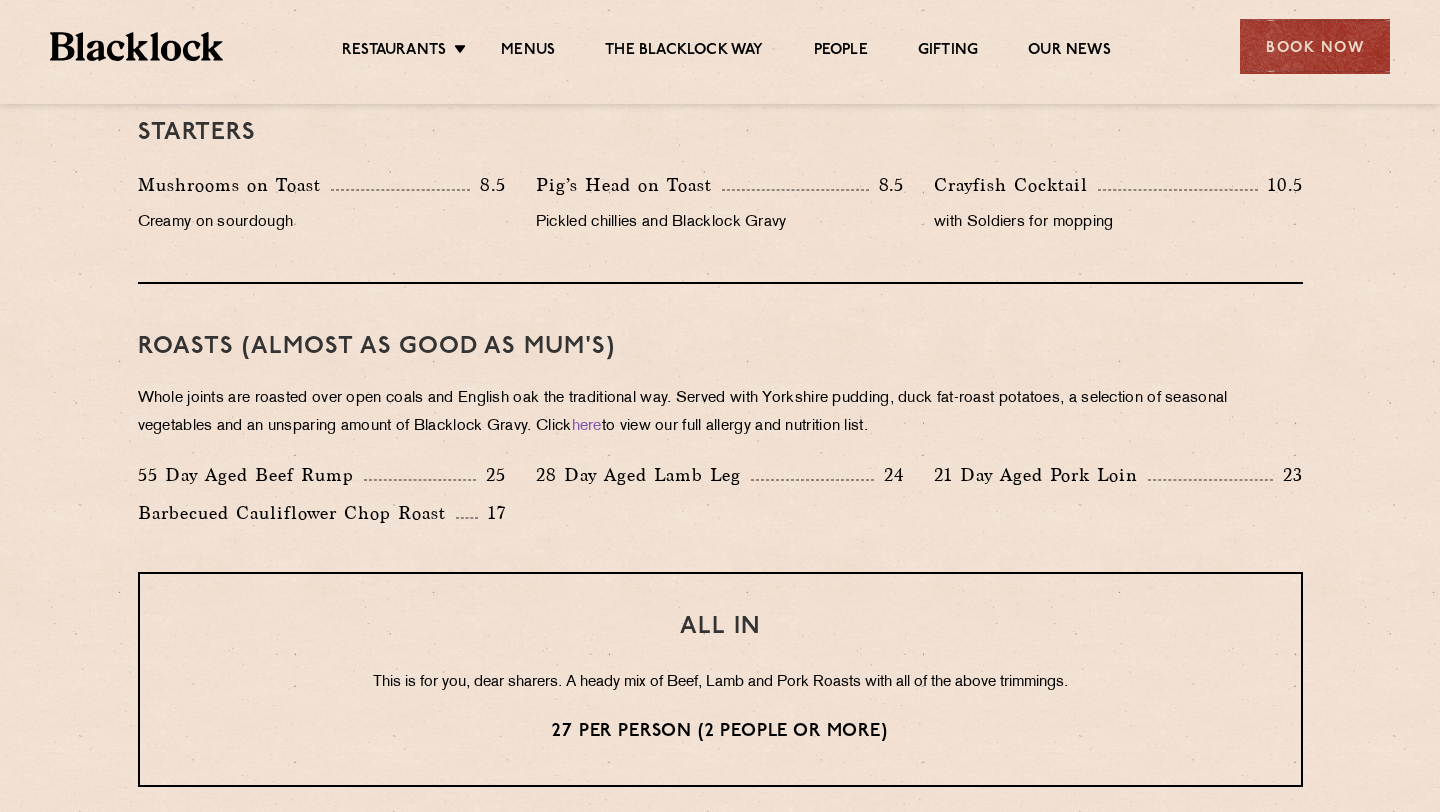 click on "55 Day Aged Beef Rump" at bounding box center (251, 475) 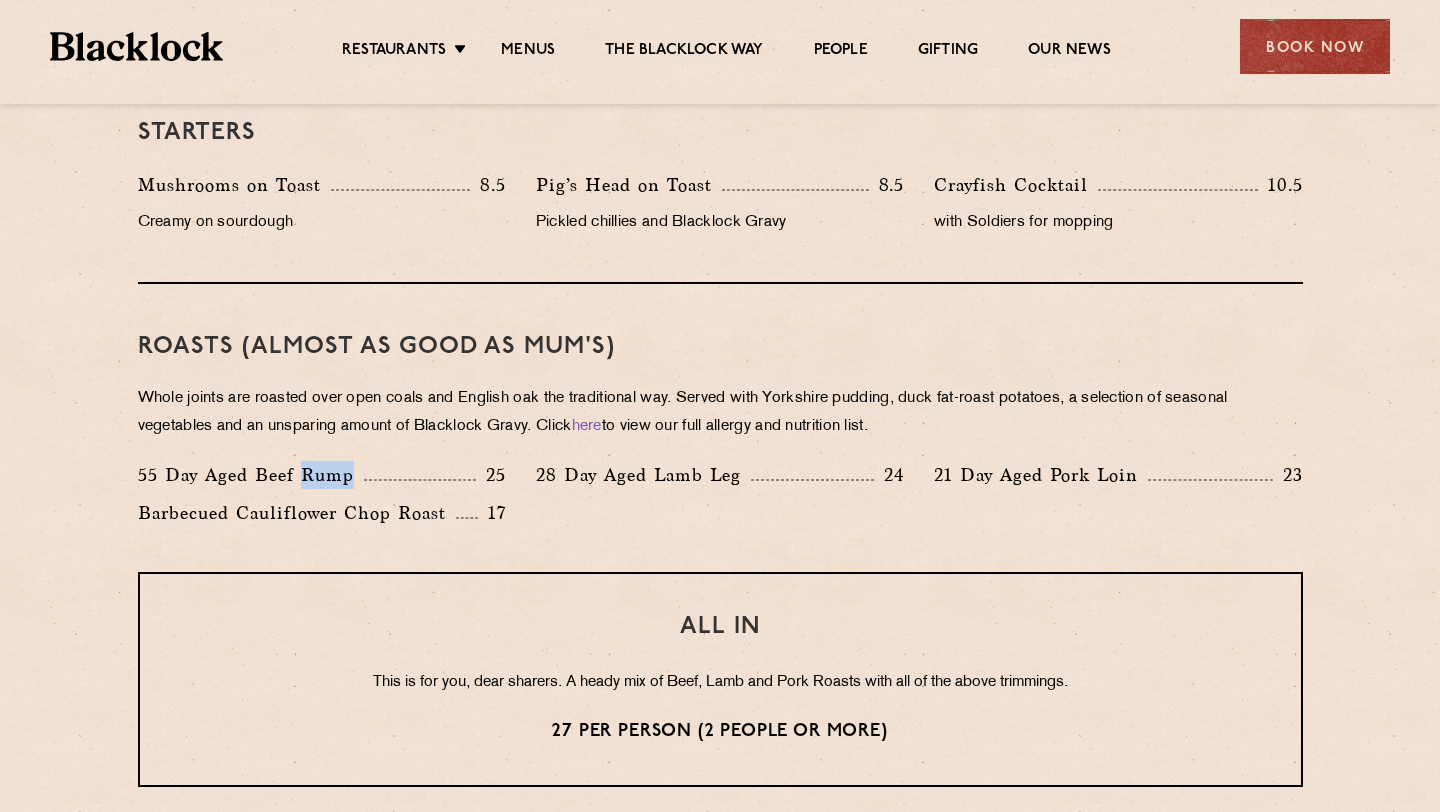 click on "55 Day Aged Beef Rump" at bounding box center [251, 475] 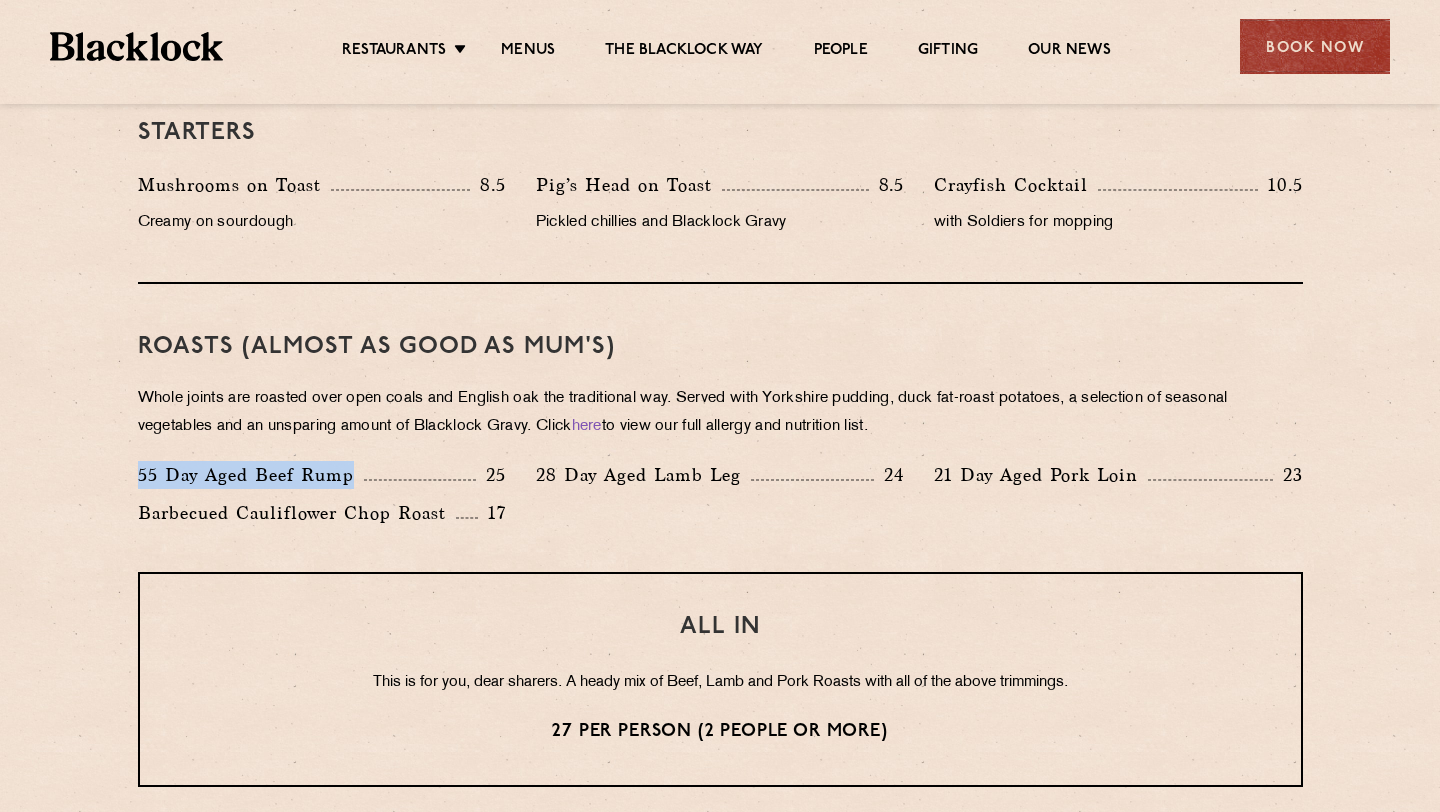 click on "[MEAT_TYPE] [MEAT_DESCRIPTION] [FOOD_ITEM], [POTATO_TYPE], [VEGETABLE_DESCRIPTION] and an unsparing amount of [SAUCE_NAME]. Click  here  to view our full allergy and nutrition list." at bounding box center (720, 413) 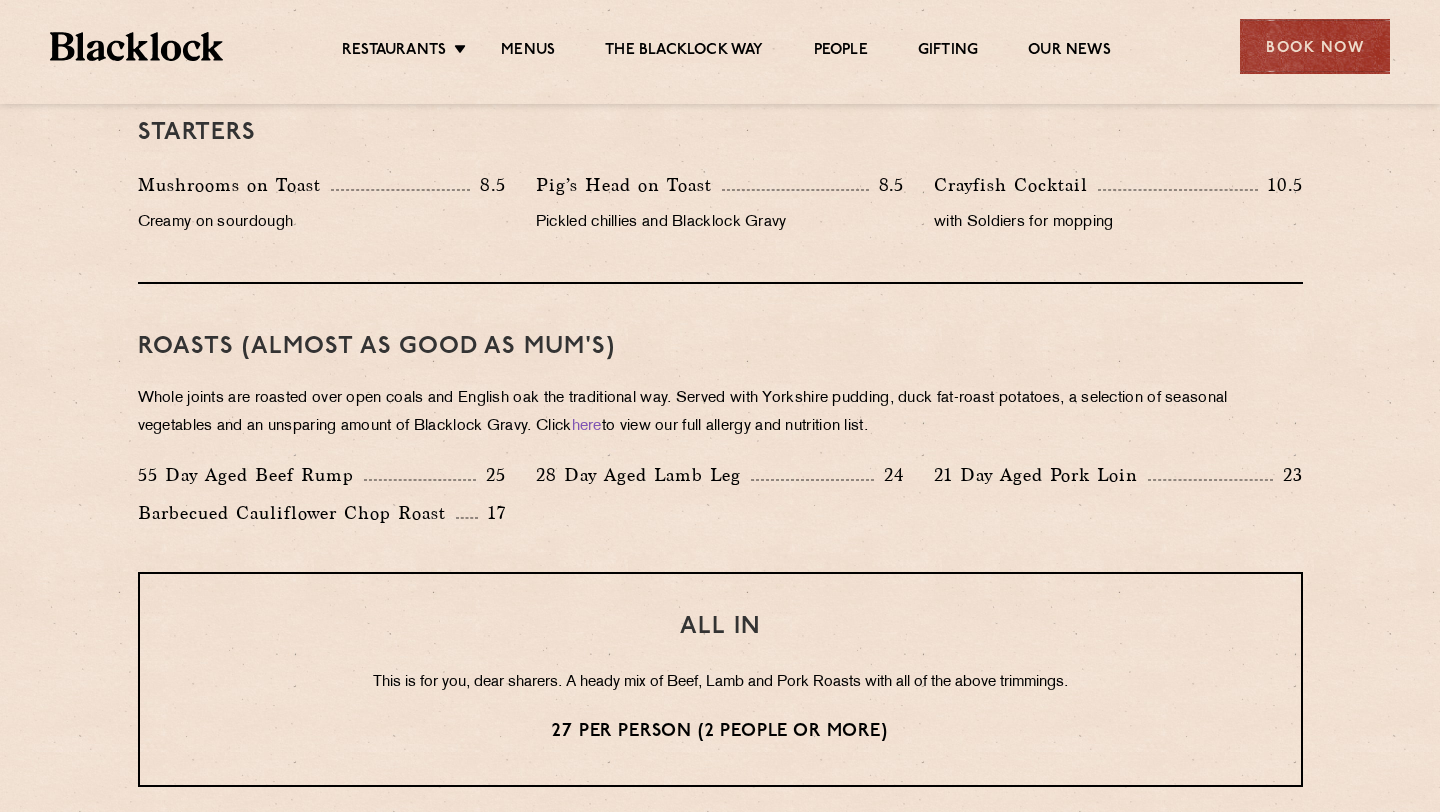 click on "[MEAT_TYPE] [MEAT_DESCRIPTION] [FOOD_ITEM], [POTATO_TYPE], [VEGETABLE_DESCRIPTION] and an unsparing amount of [SAUCE_NAME]. Click  here  to view our full allergy and nutrition list." at bounding box center [720, 413] 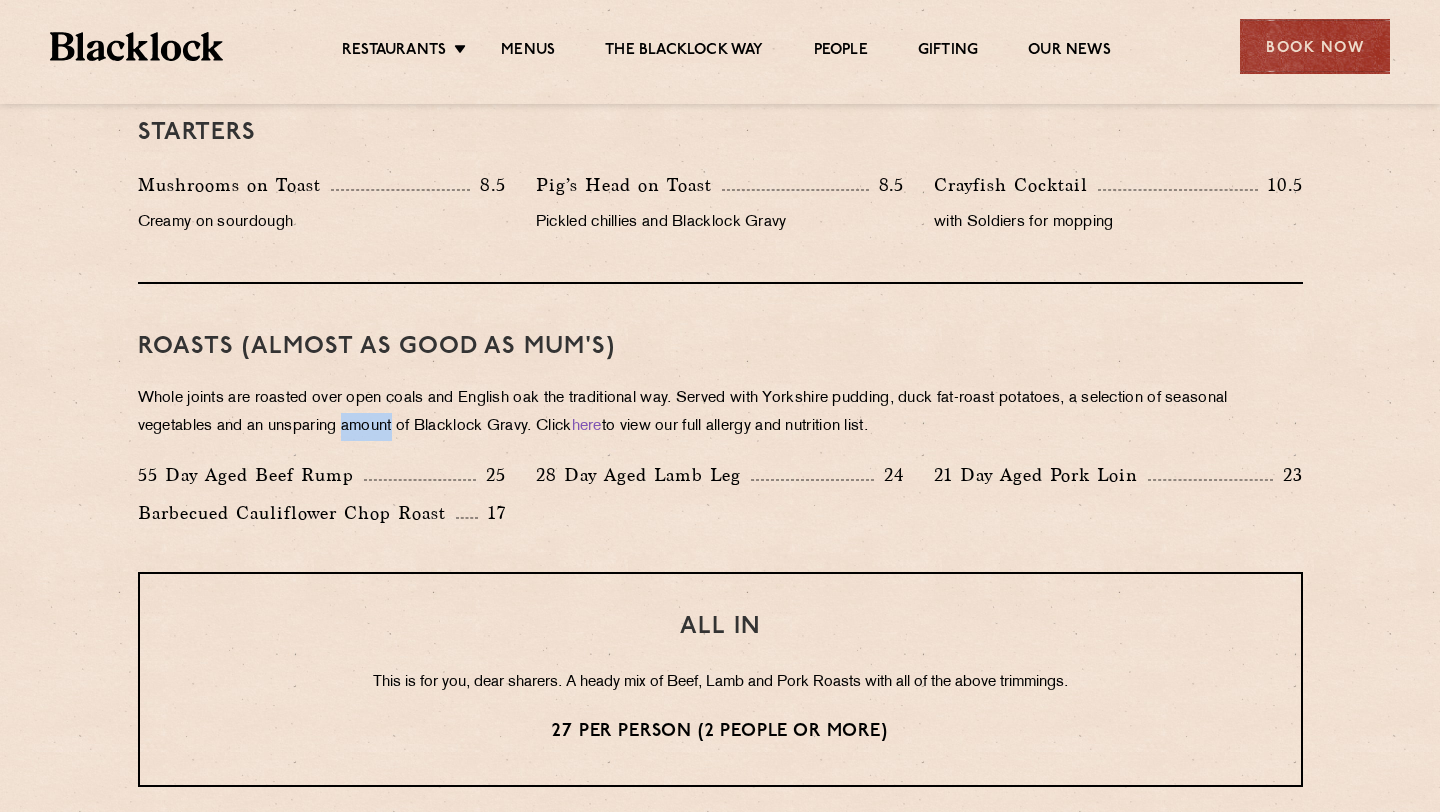 click on "[MEAT_TYPE] [MEAT_DESCRIPTION] [FOOD_ITEM], [POTATO_TYPE], [VEGETABLE_DESCRIPTION] and an unsparing amount of [SAUCE_NAME]. Click  here  to view our full allergy and nutrition list." at bounding box center [720, 413] 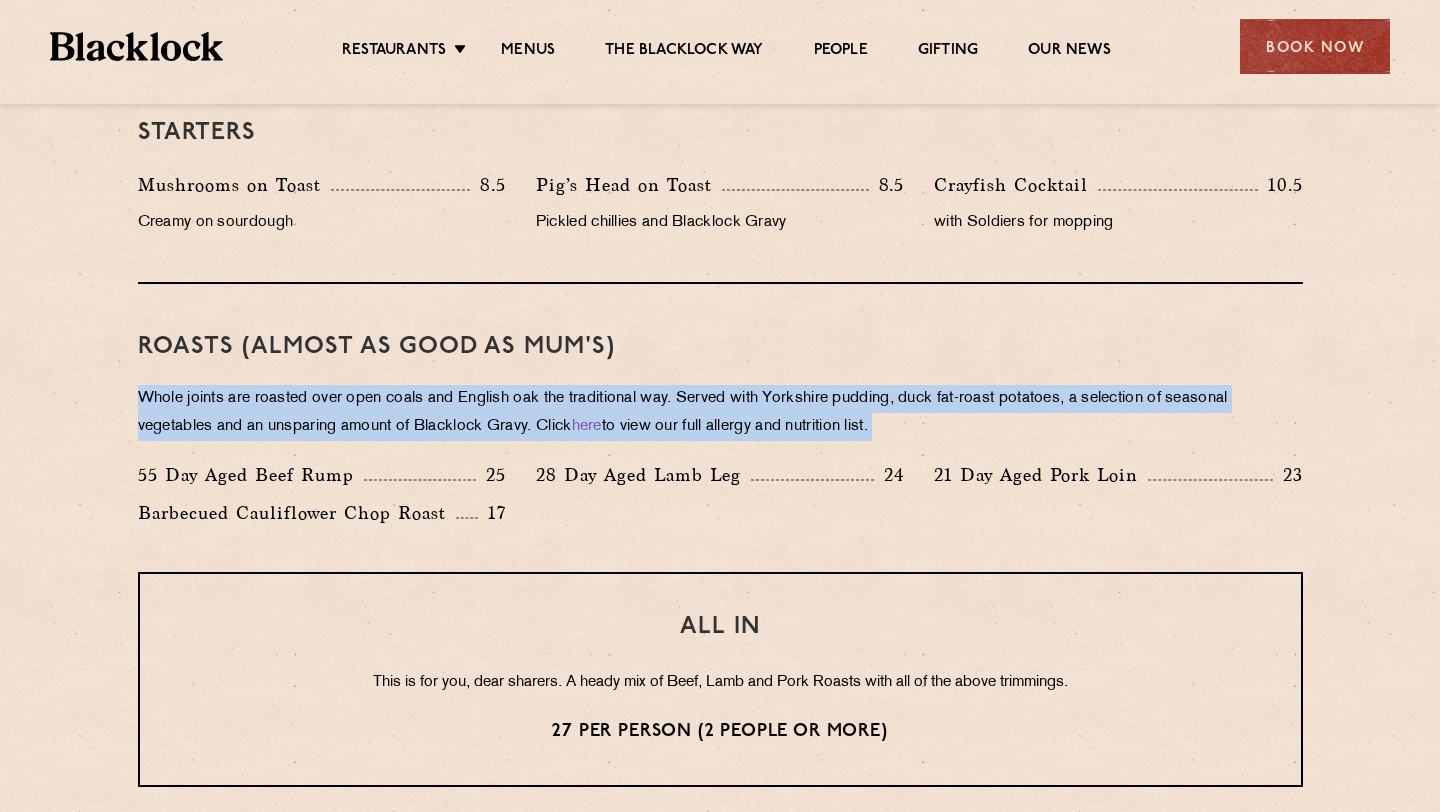 click on "55 Day Aged Beef Rump" at bounding box center (251, 475) 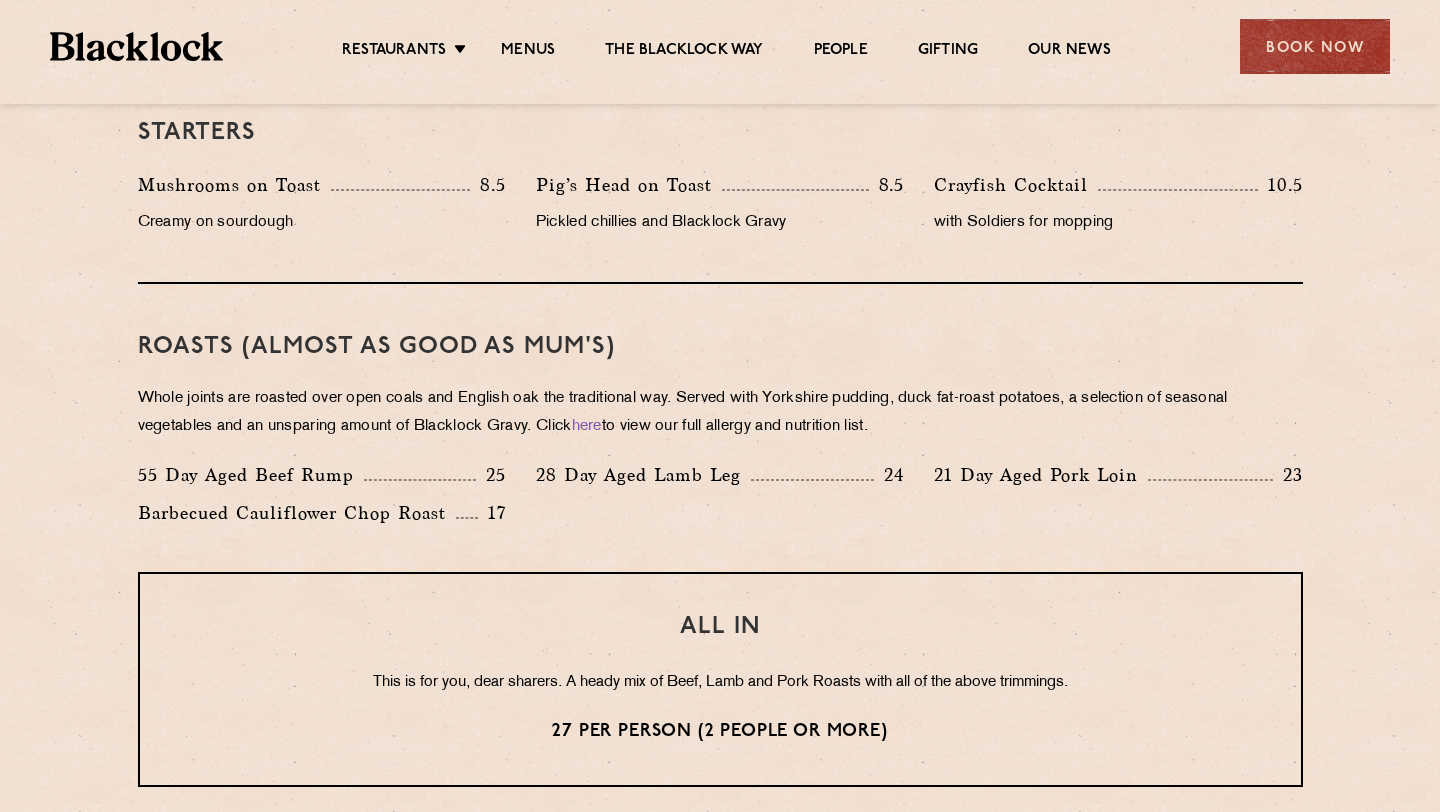 click on "55 Day Aged Beef Rump" at bounding box center (251, 475) 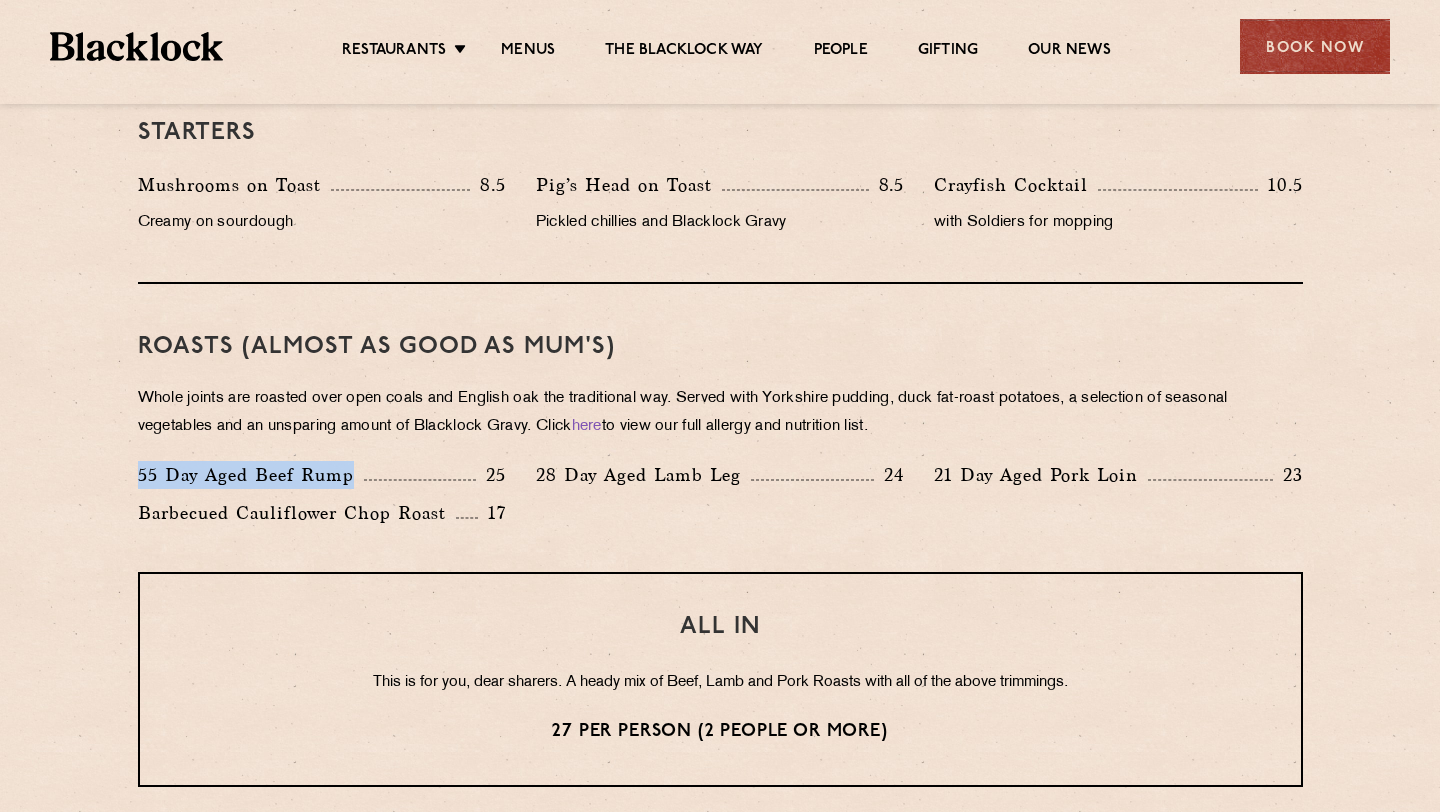 click on "55 Day Aged Beef Rump" at bounding box center [251, 475] 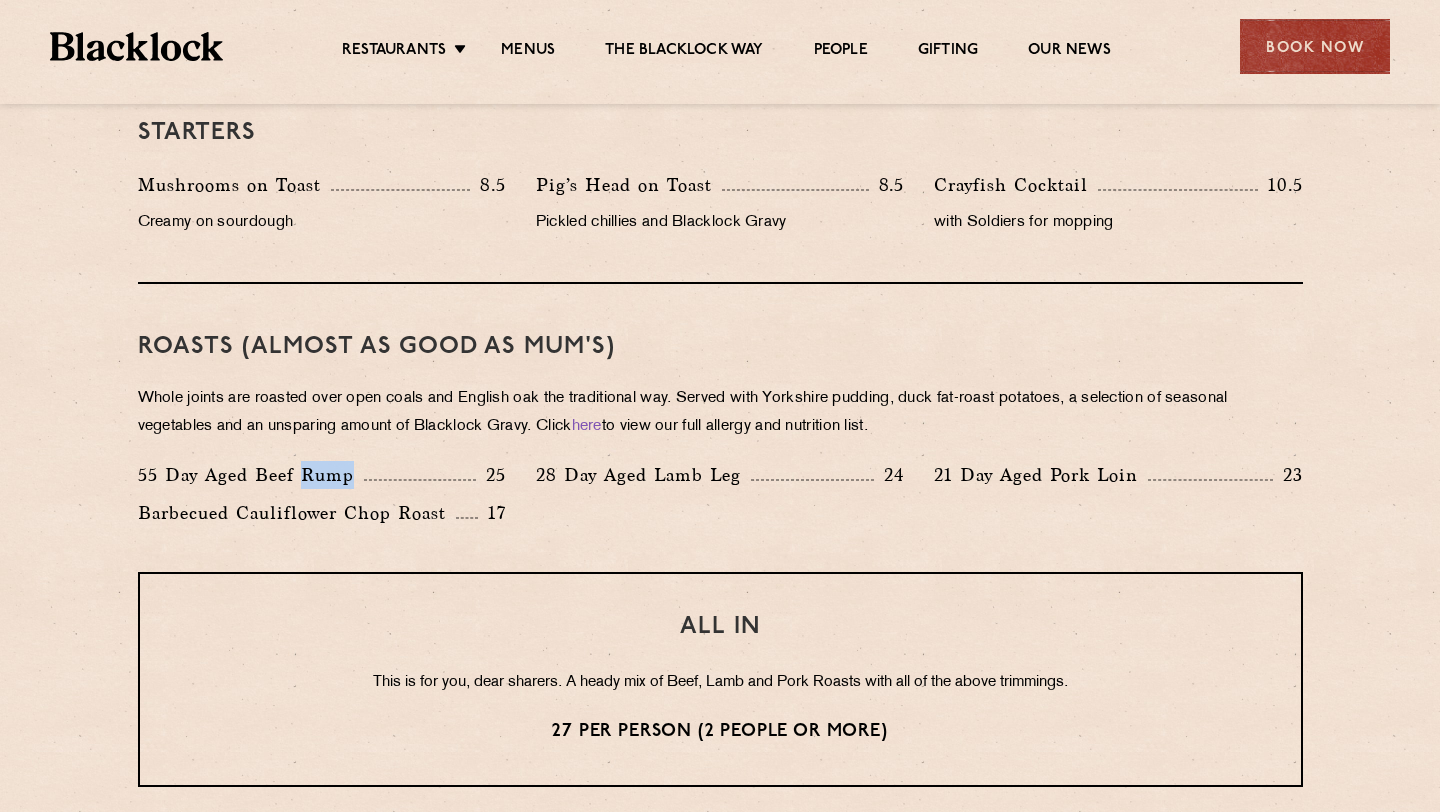 click on "55 Day Aged Beef Rump" at bounding box center (251, 475) 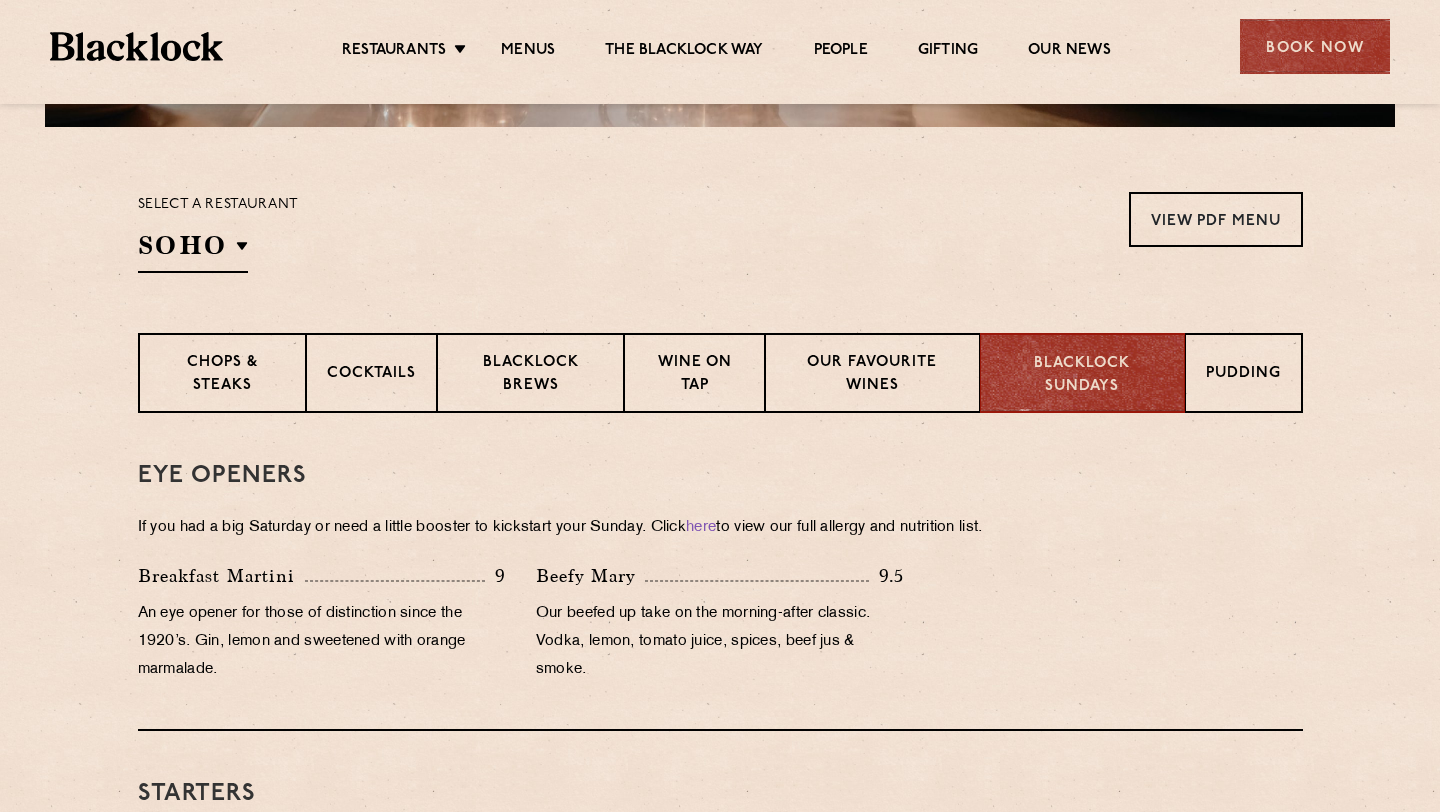 scroll, scrollTop: 630, scrollLeft: 0, axis: vertical 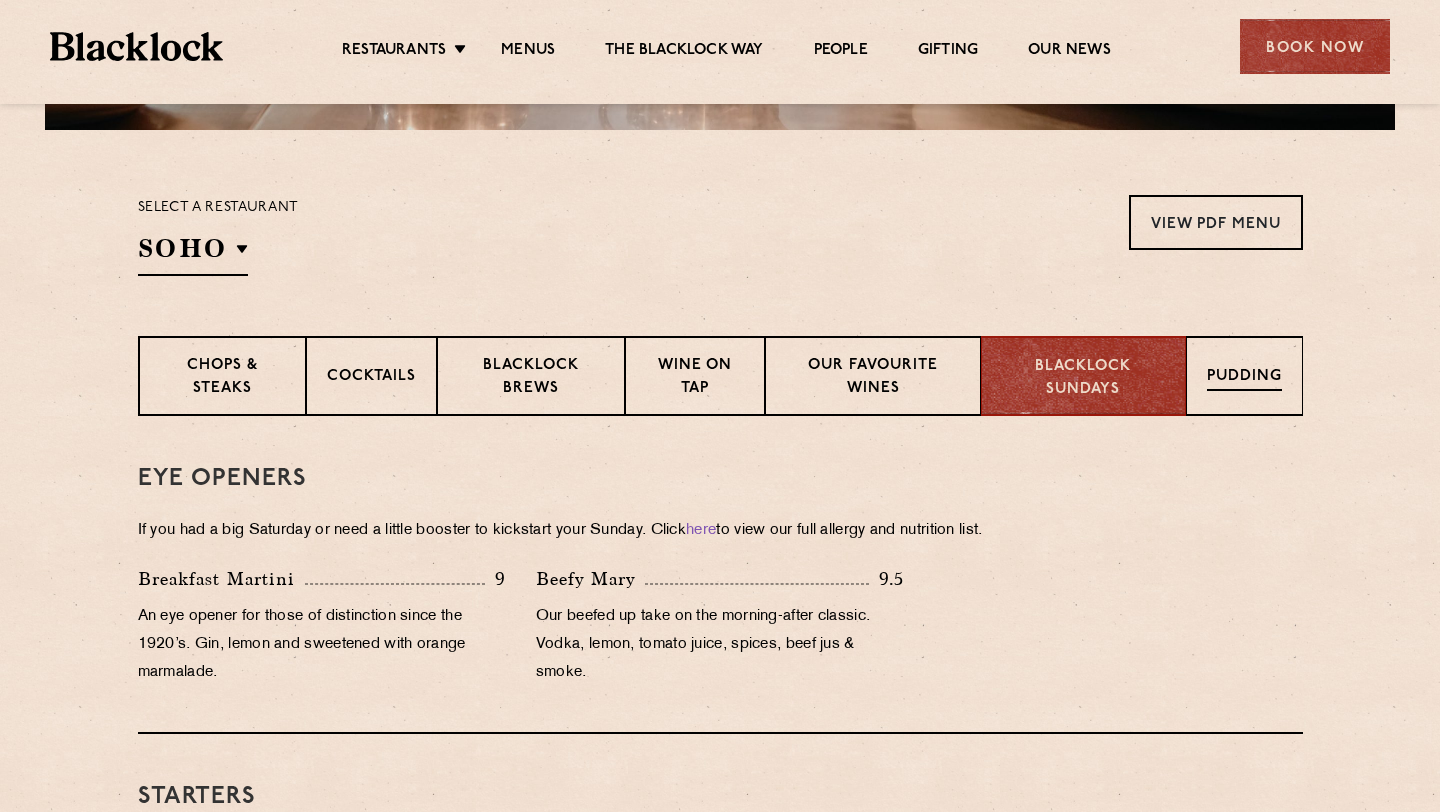 click on "Pudding" at bounding box center (1244, 378) 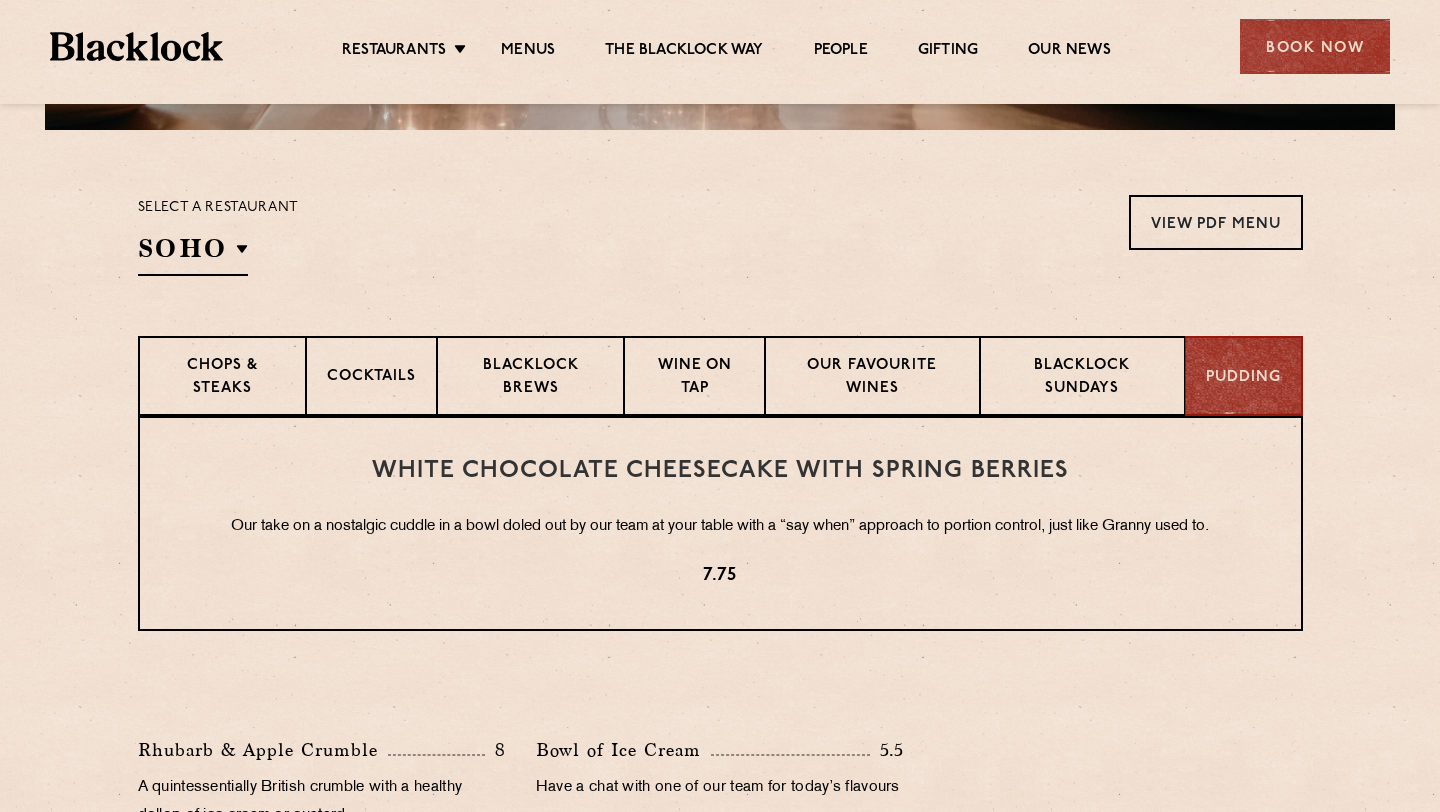 click on "[DESSERT_NAME] [DESSERT_DESCRIPTION] [PRICE]" at bounding box center (720, 523) 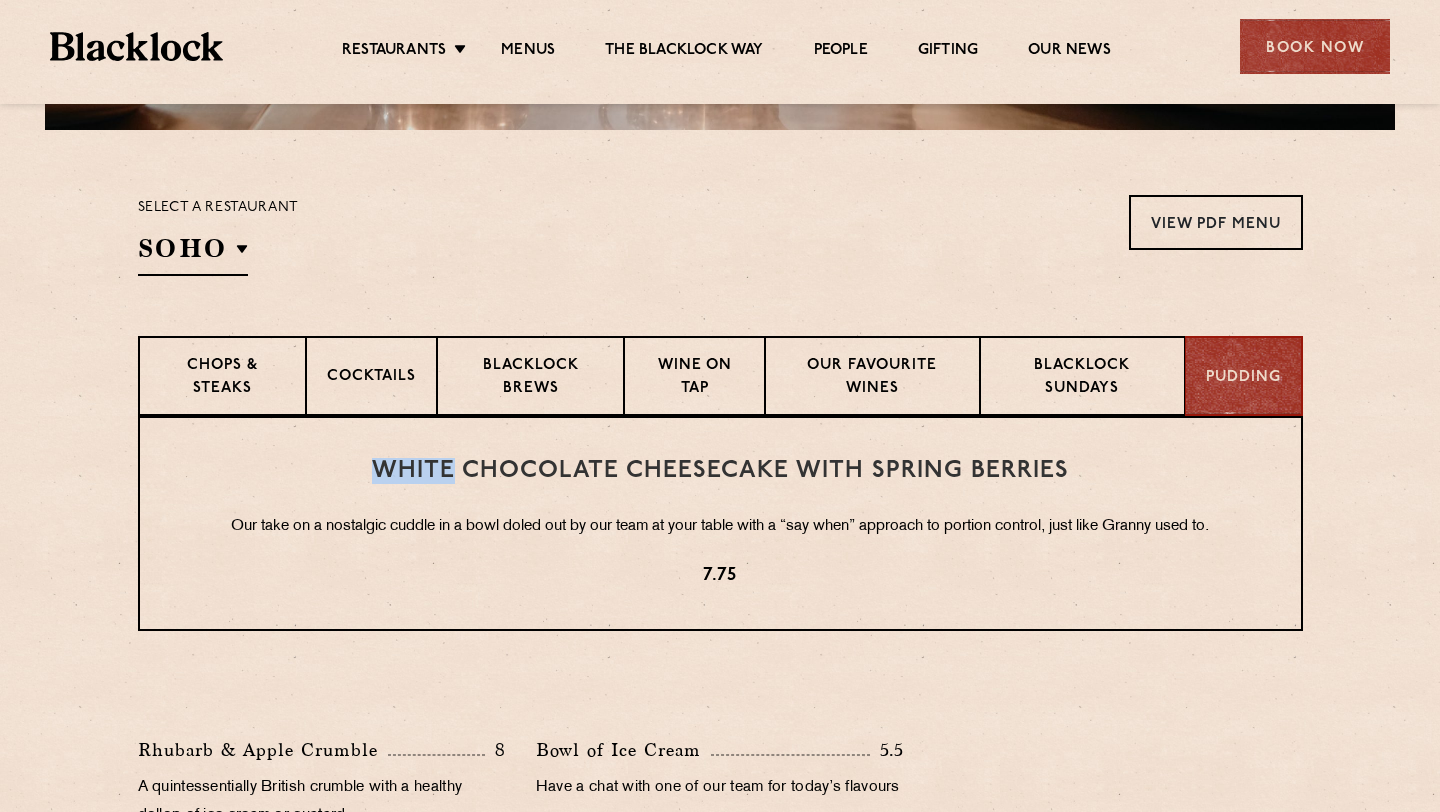 click on "[DESSERT_NAME] [DESSERT_DESCRIPTION] [PRICE]" at bounding box center (720, 523) 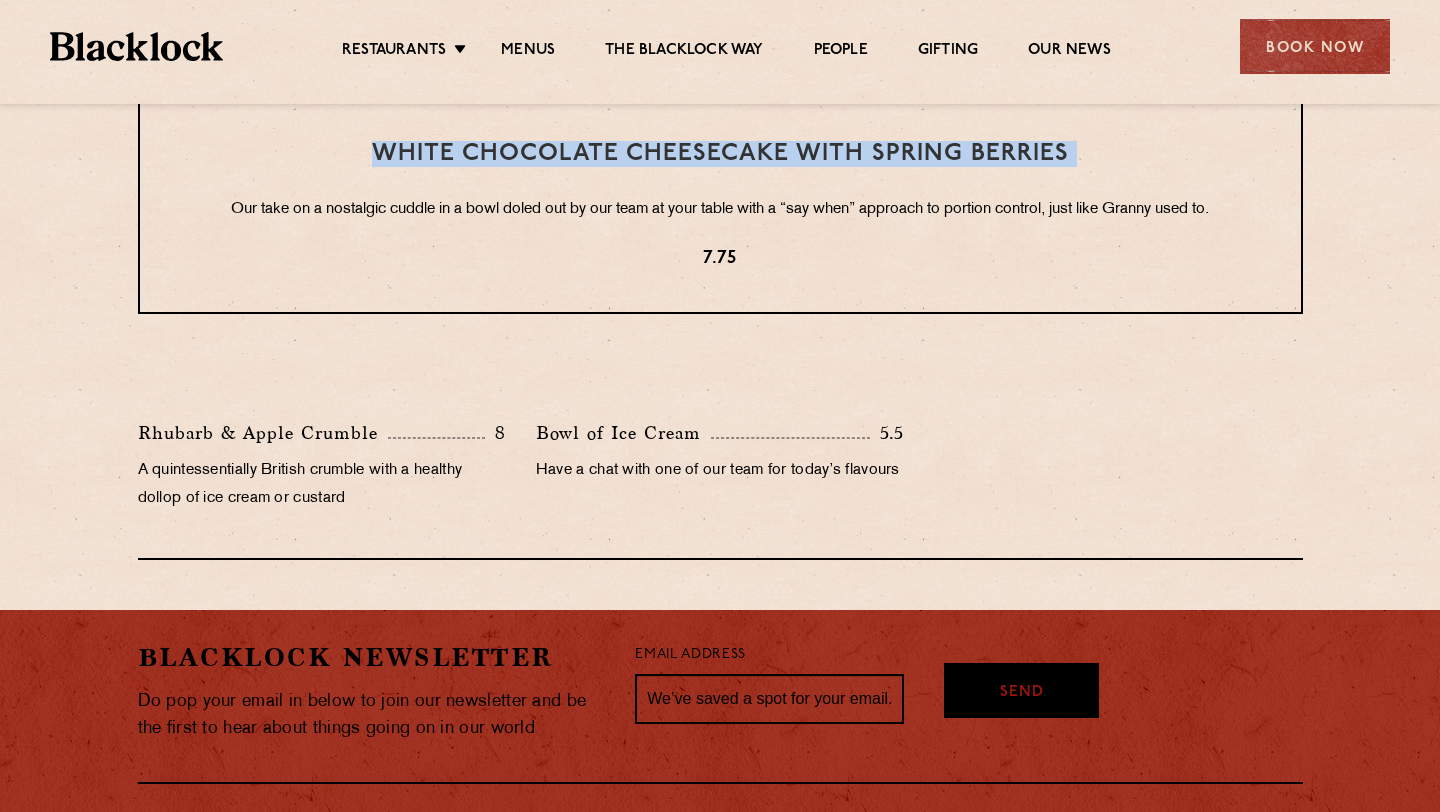 scroll, scrollTop: 953, scrollLeft: 0, axis: vertical 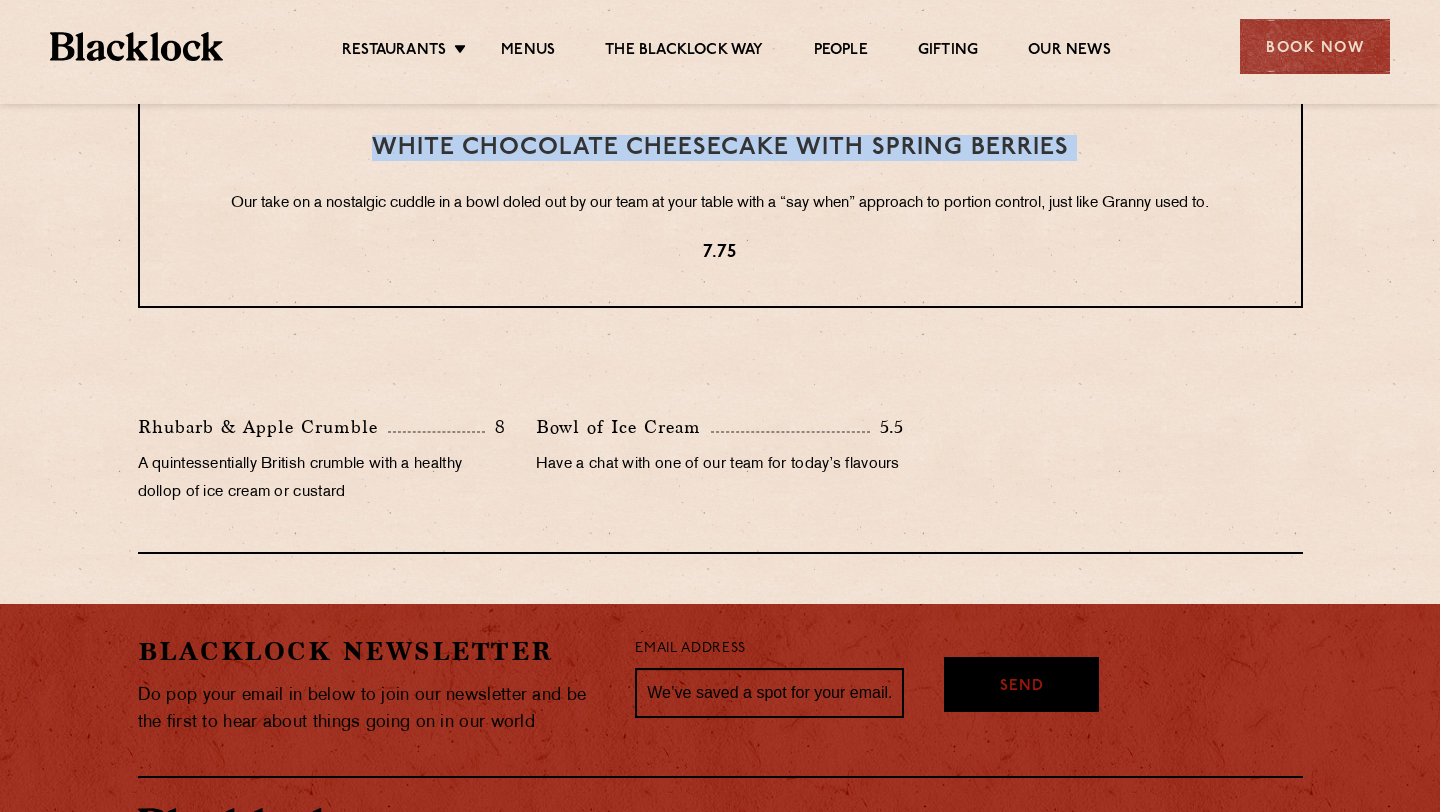 click on "[FOOD_ITEM] [PRICE]" at bounding box center [720, 427] 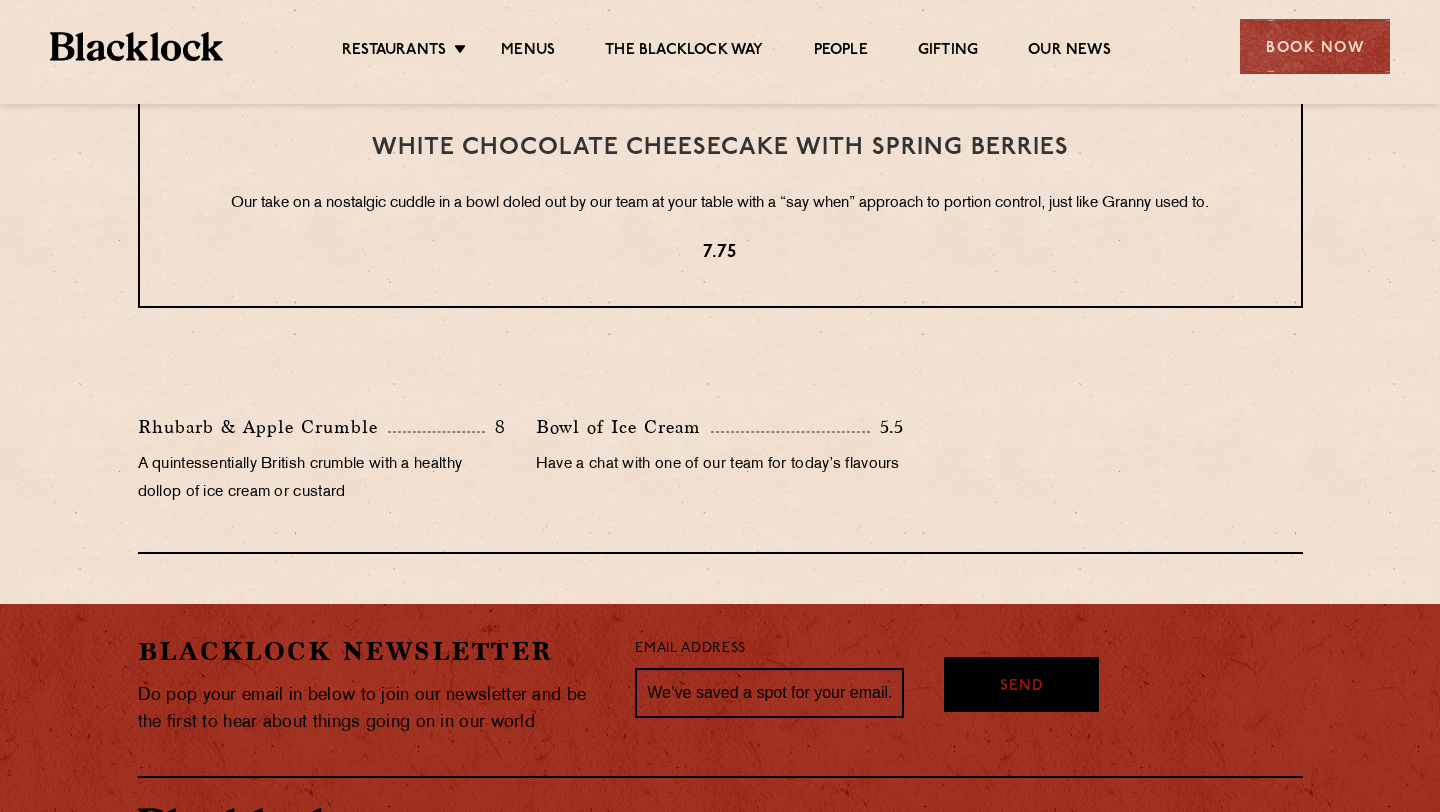 click on "[FOOD_ITEM] [PRICE]" at bounding box center (720, 427) 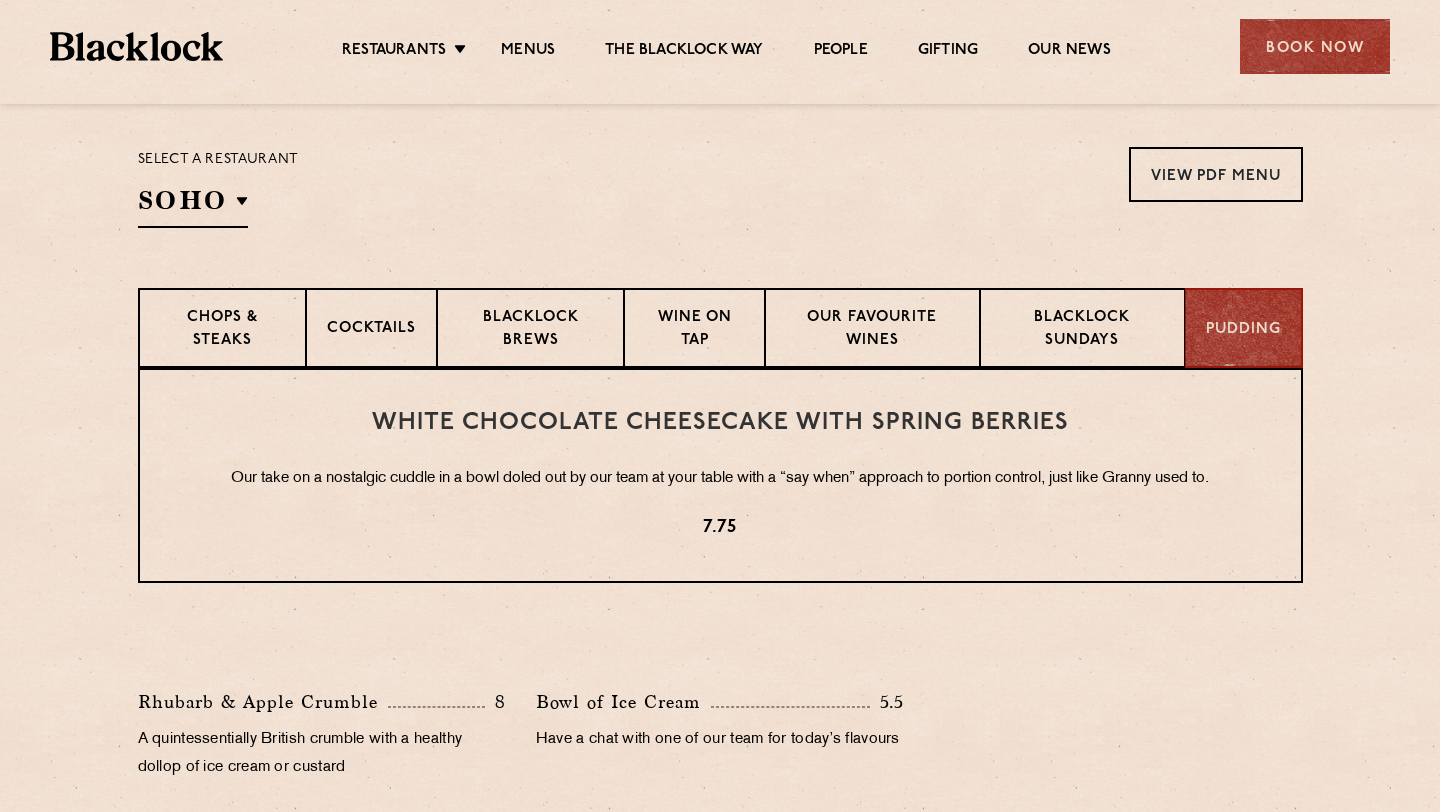scroll, scrollTop: 671, scrollLeft: 0, axis: vertical 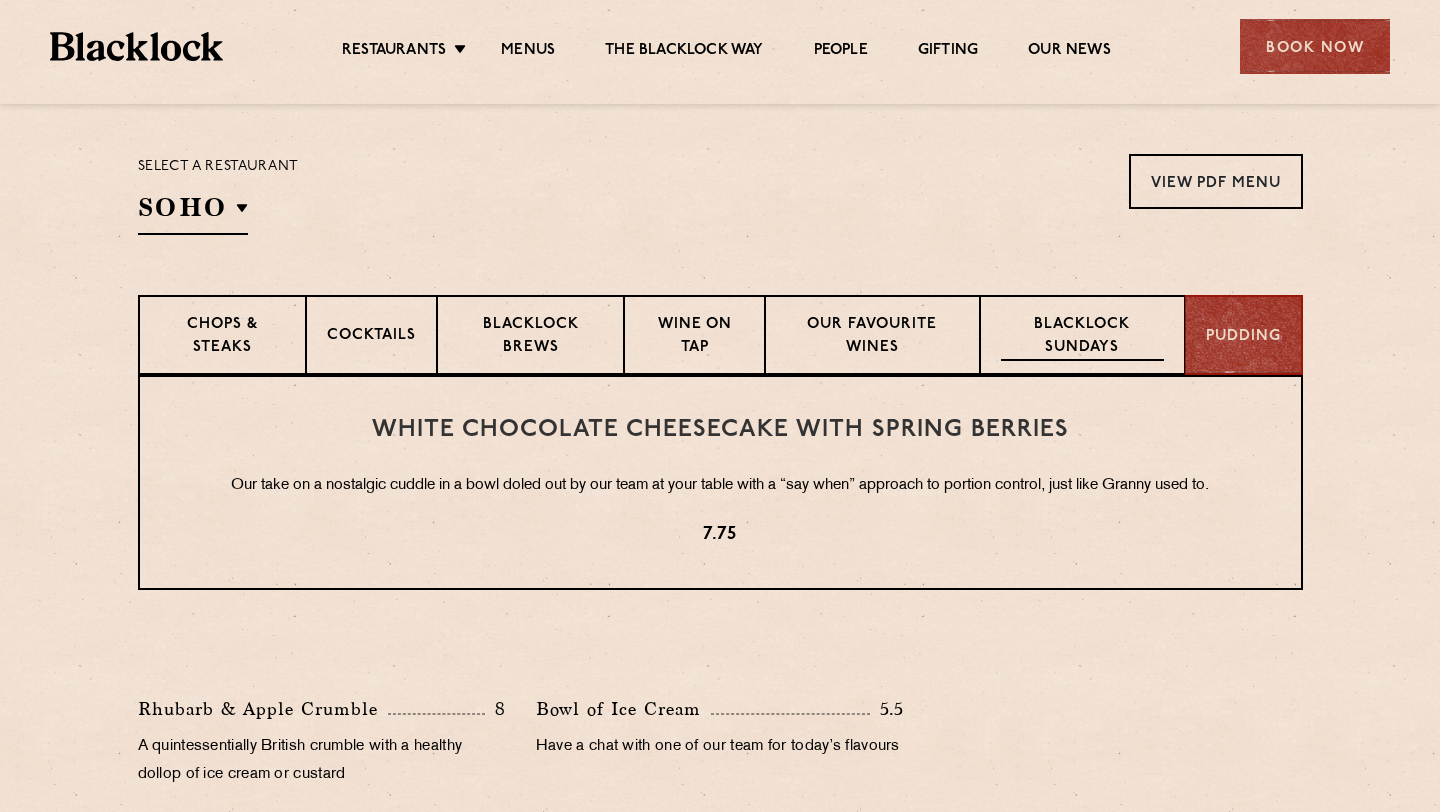 click on "Blacklock Sundays" at bounding box center (1082, 337) 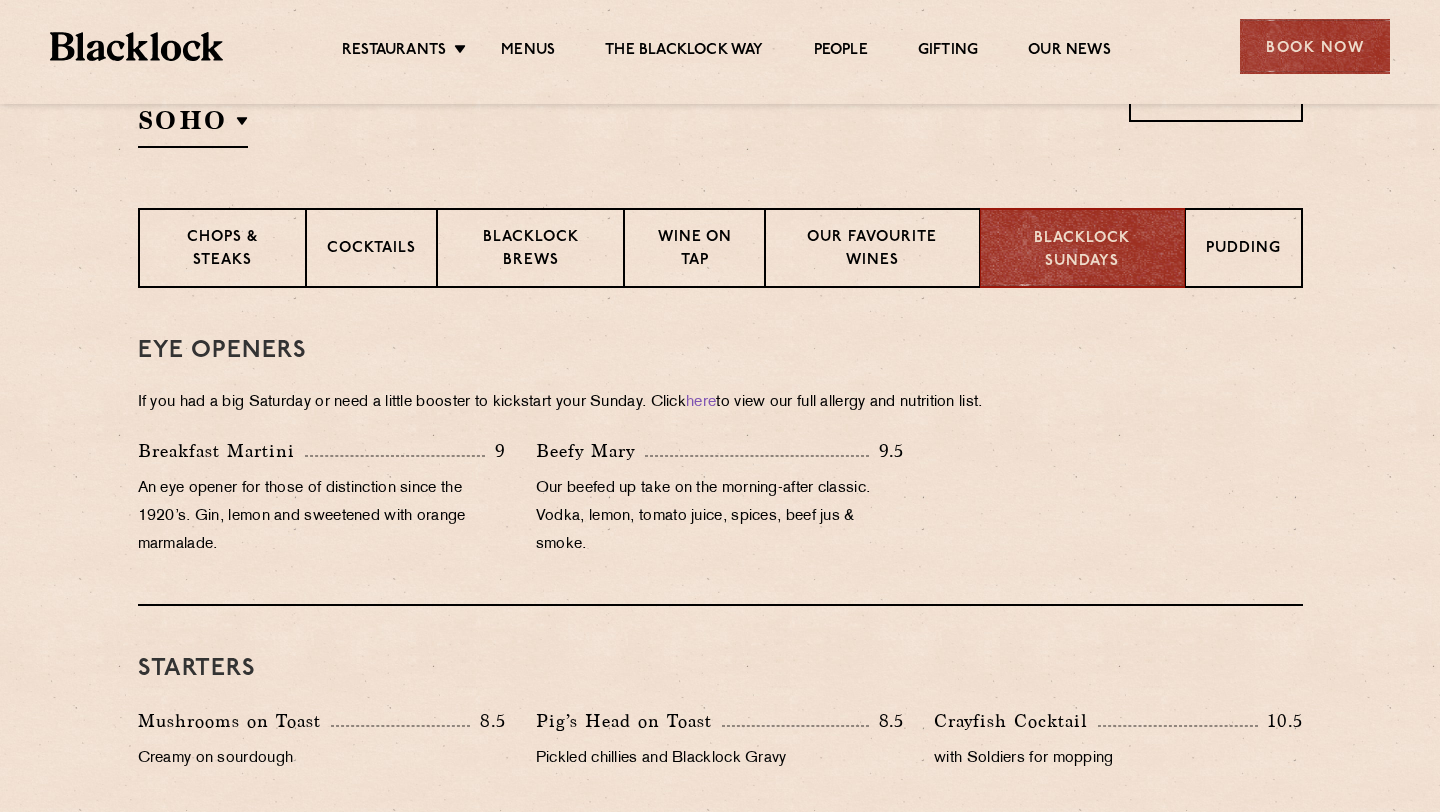 scroll, scrollTop: 757, scrollLeft: 0, axis: vertical 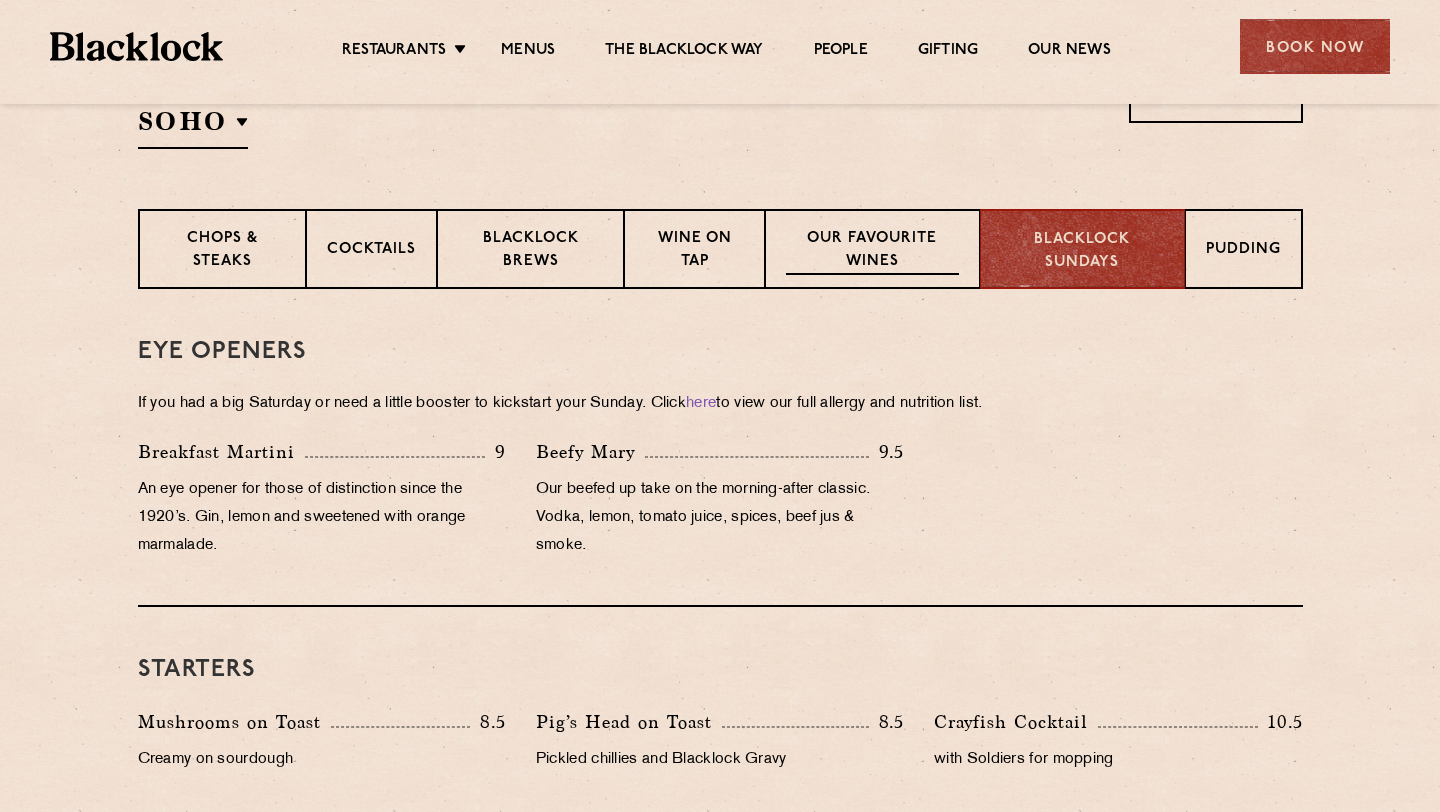 click on "Our favourite wines" at bounding box center [872, 251] 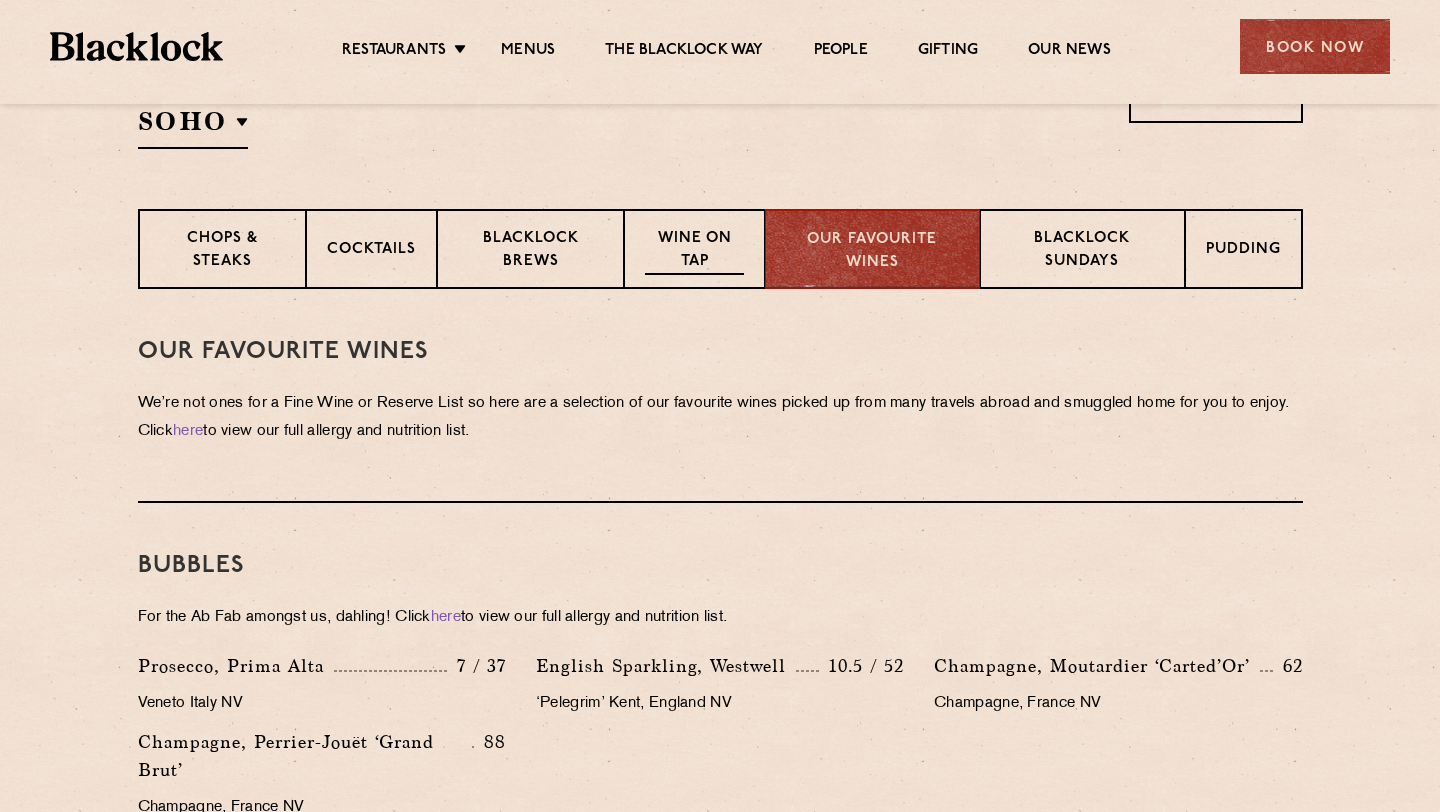 click on "Wine on Tap" at bounding box center (694, 251) 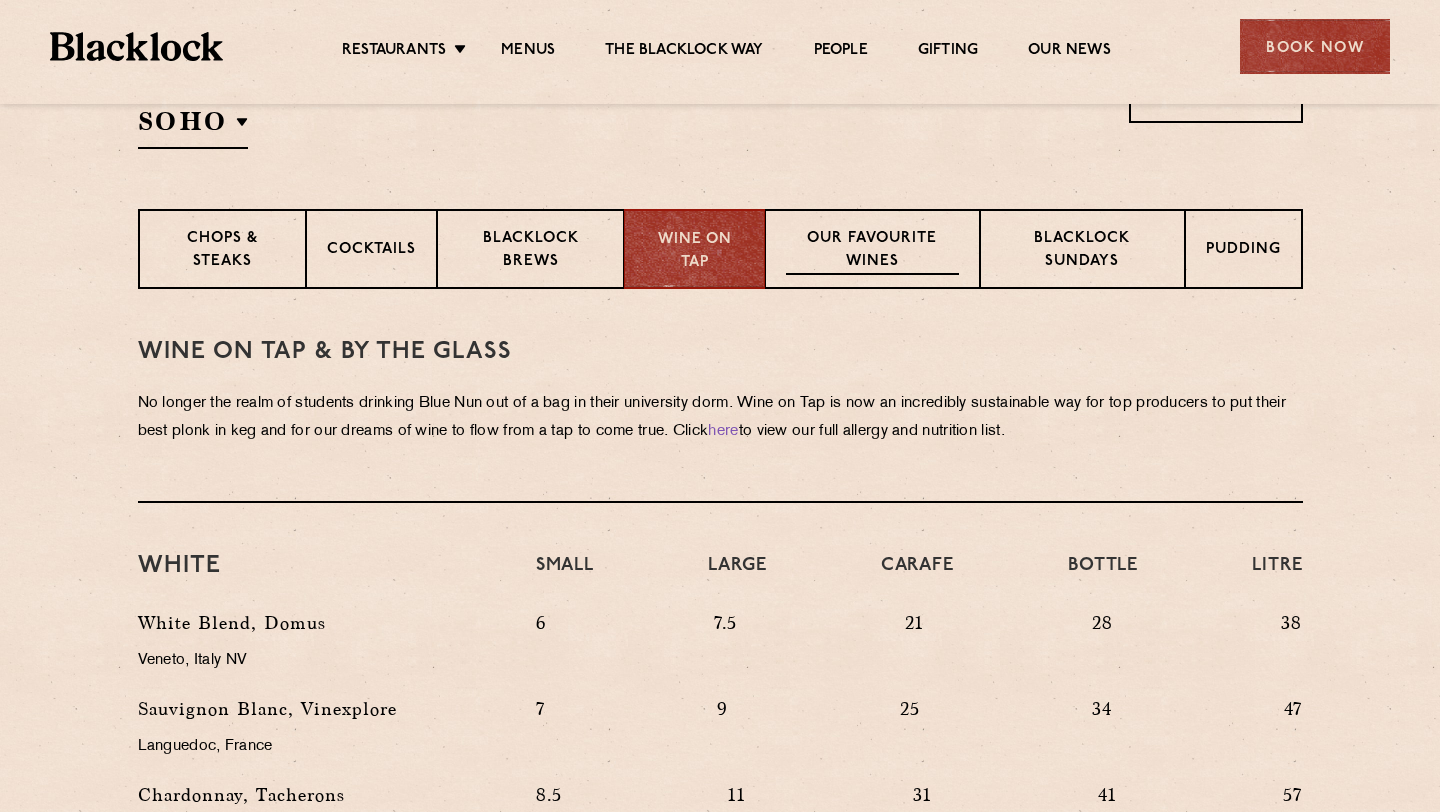 click on "Our favourite wines" at bounding box center [872, 251] 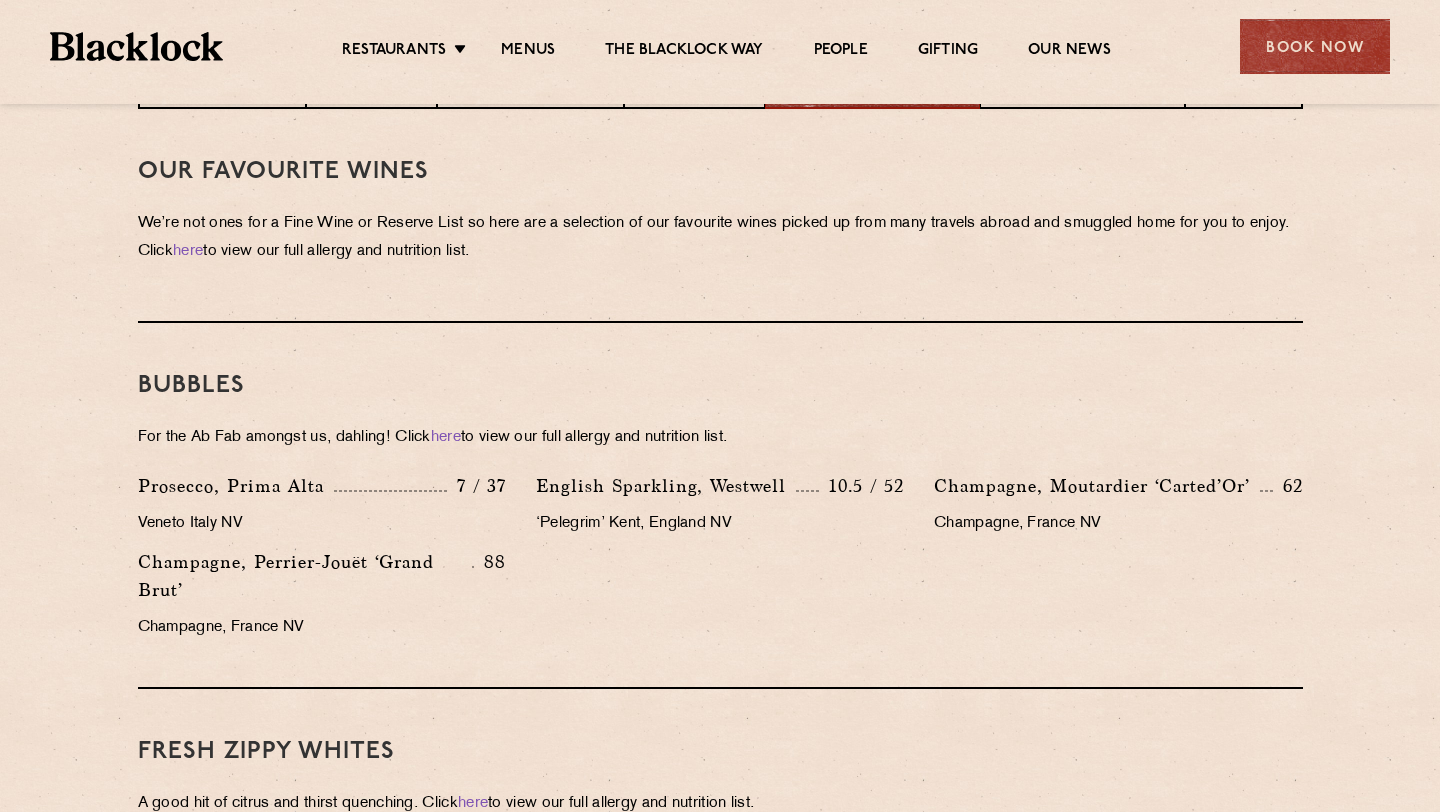 scroll, scrollTop: 944, scrollLeft: 0, axis: vertical 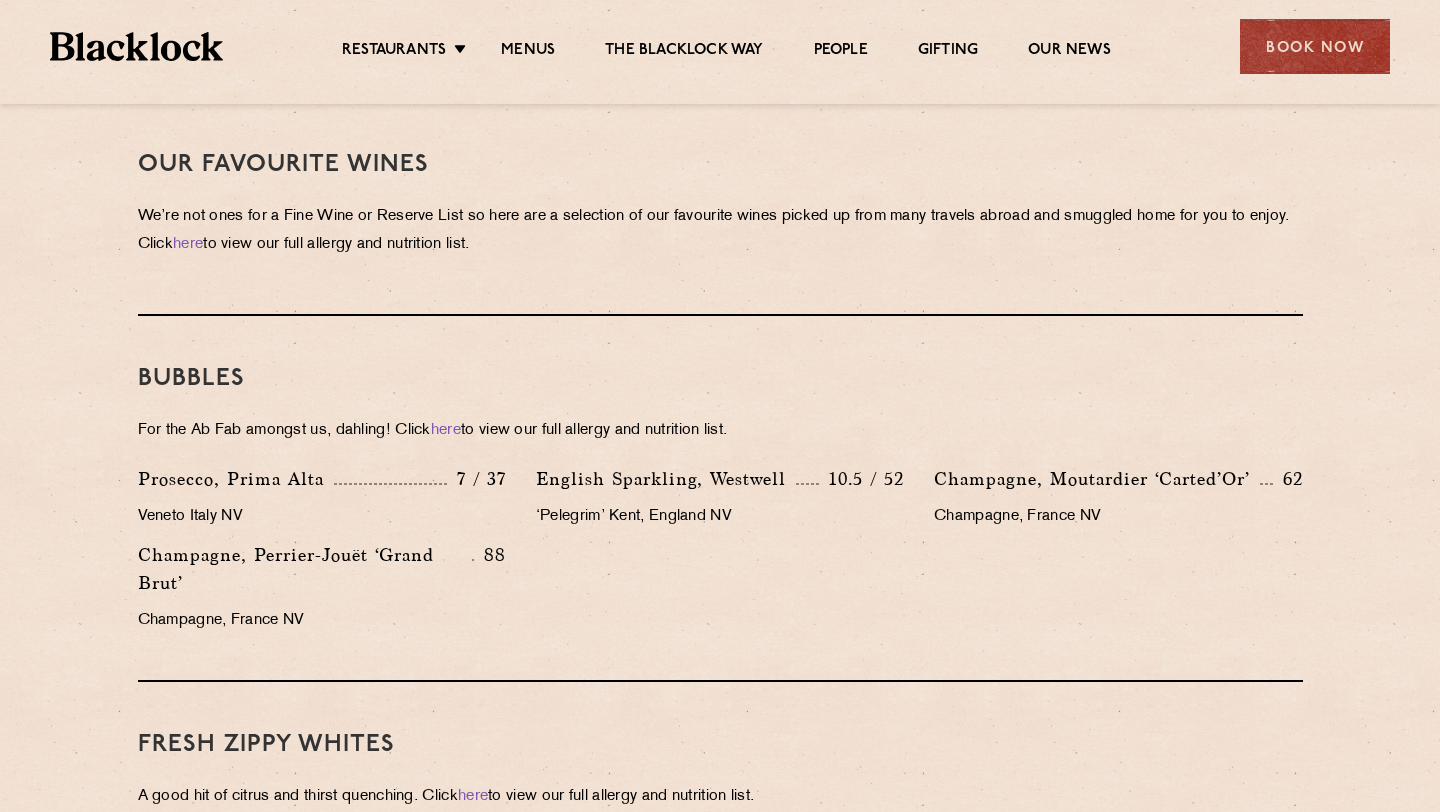 click on "English Sparkling, Westwell" at bounding box center (666, 479) 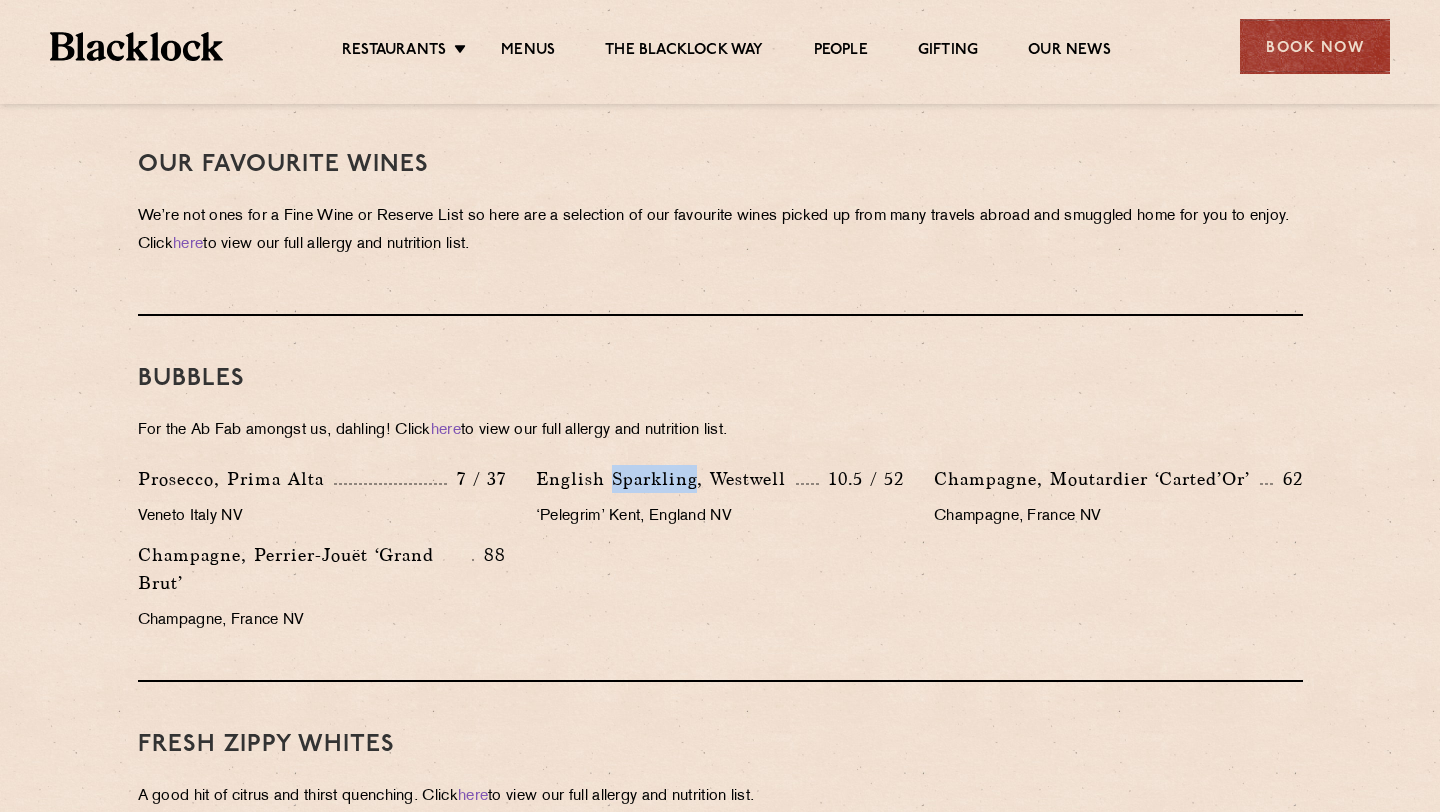 click on "English Sparkling, Westwell" at bounding box center (666, 479) 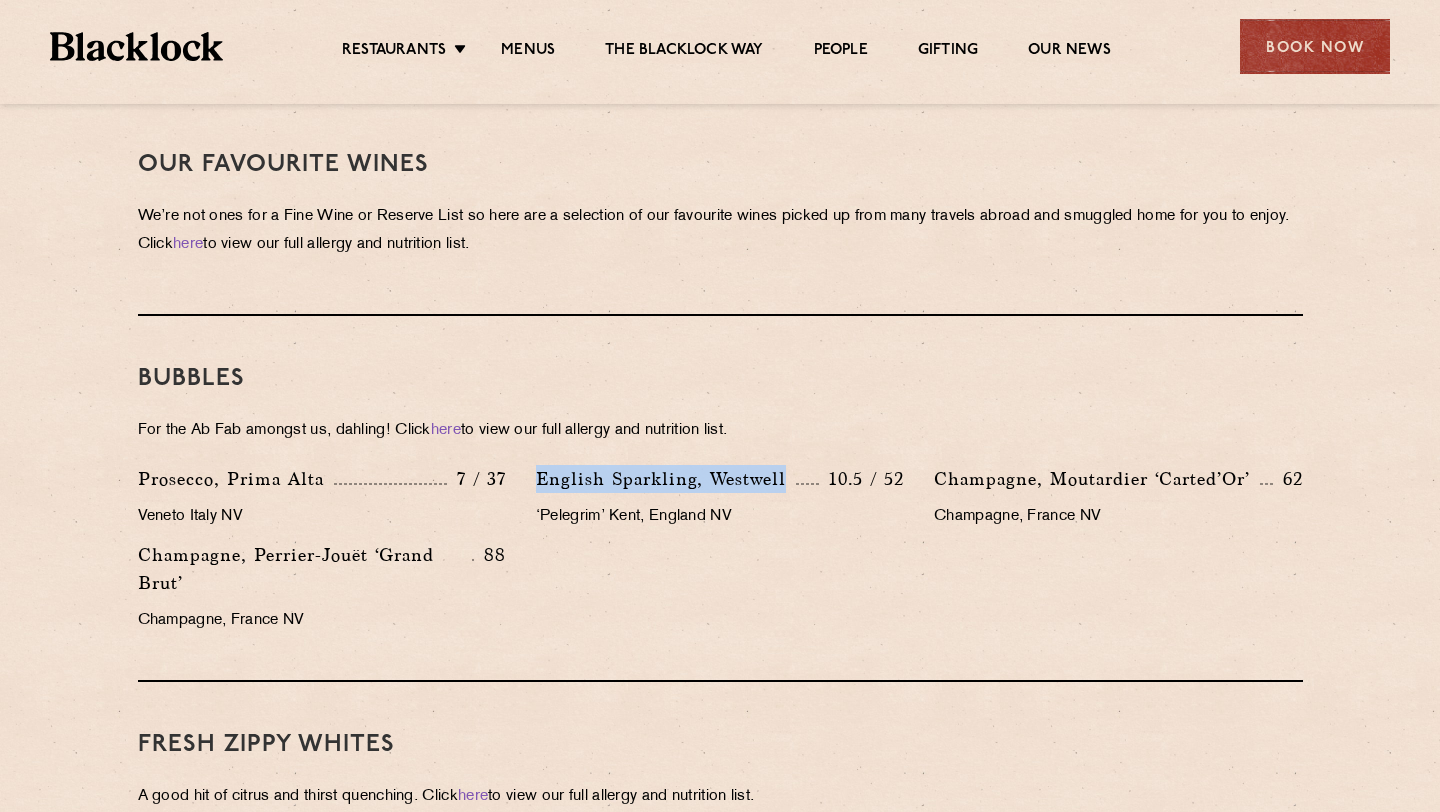 click on "English Sparkling, Westwell" at bounding box center [666, 479] 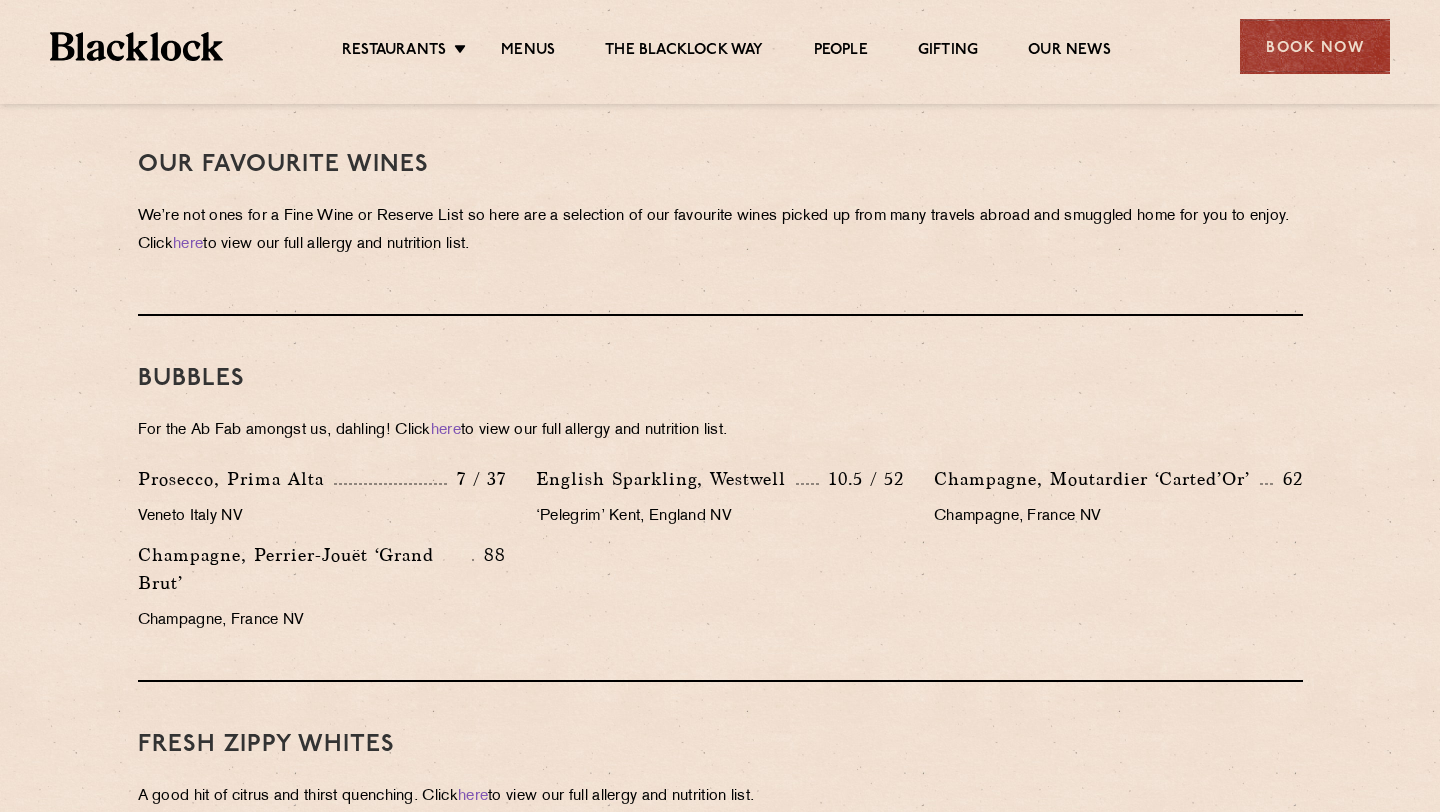 click on "English Sparkling, Westwell" at bounding box center [666, 479] 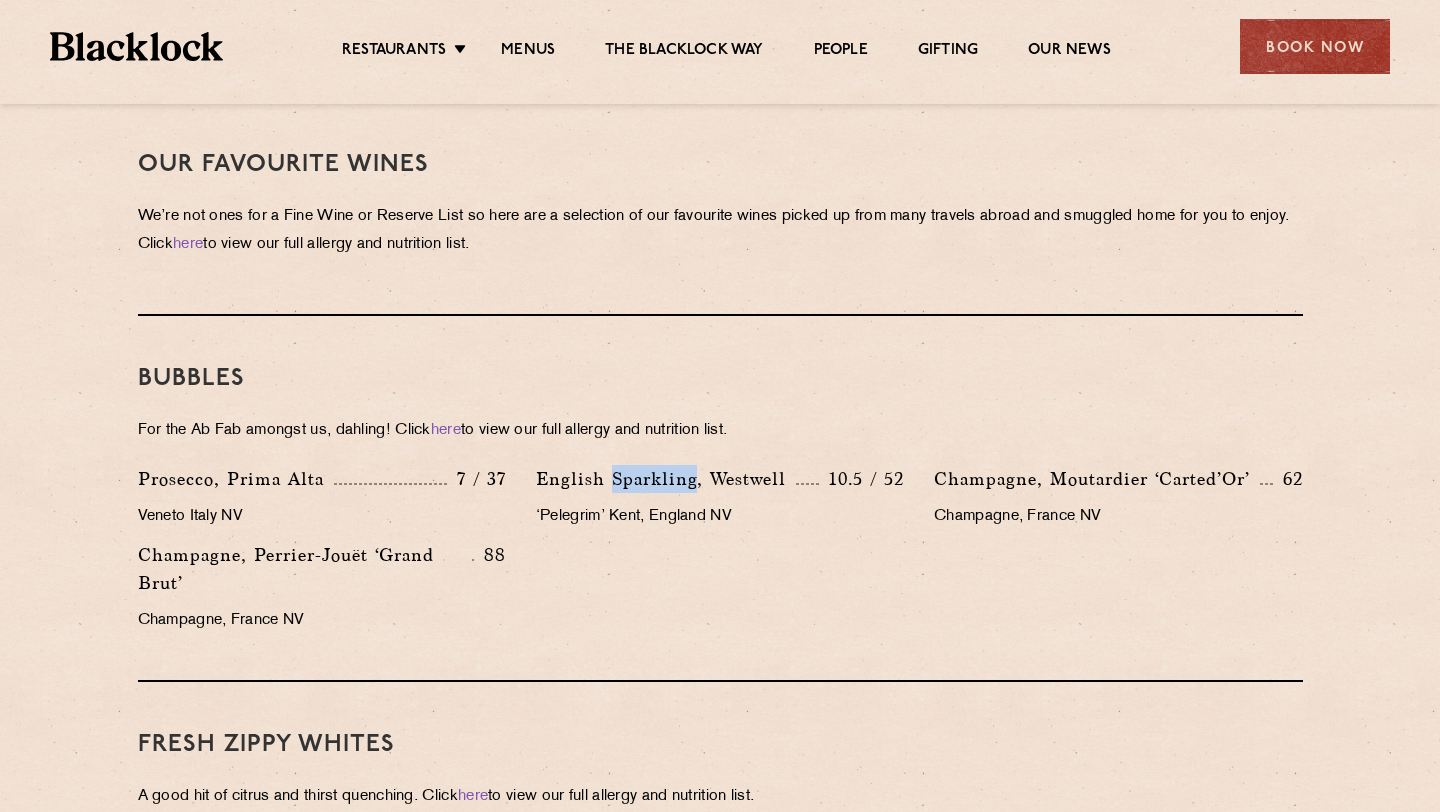 click on "English Sparkling, Westwell" at bounding box center [666, 479] 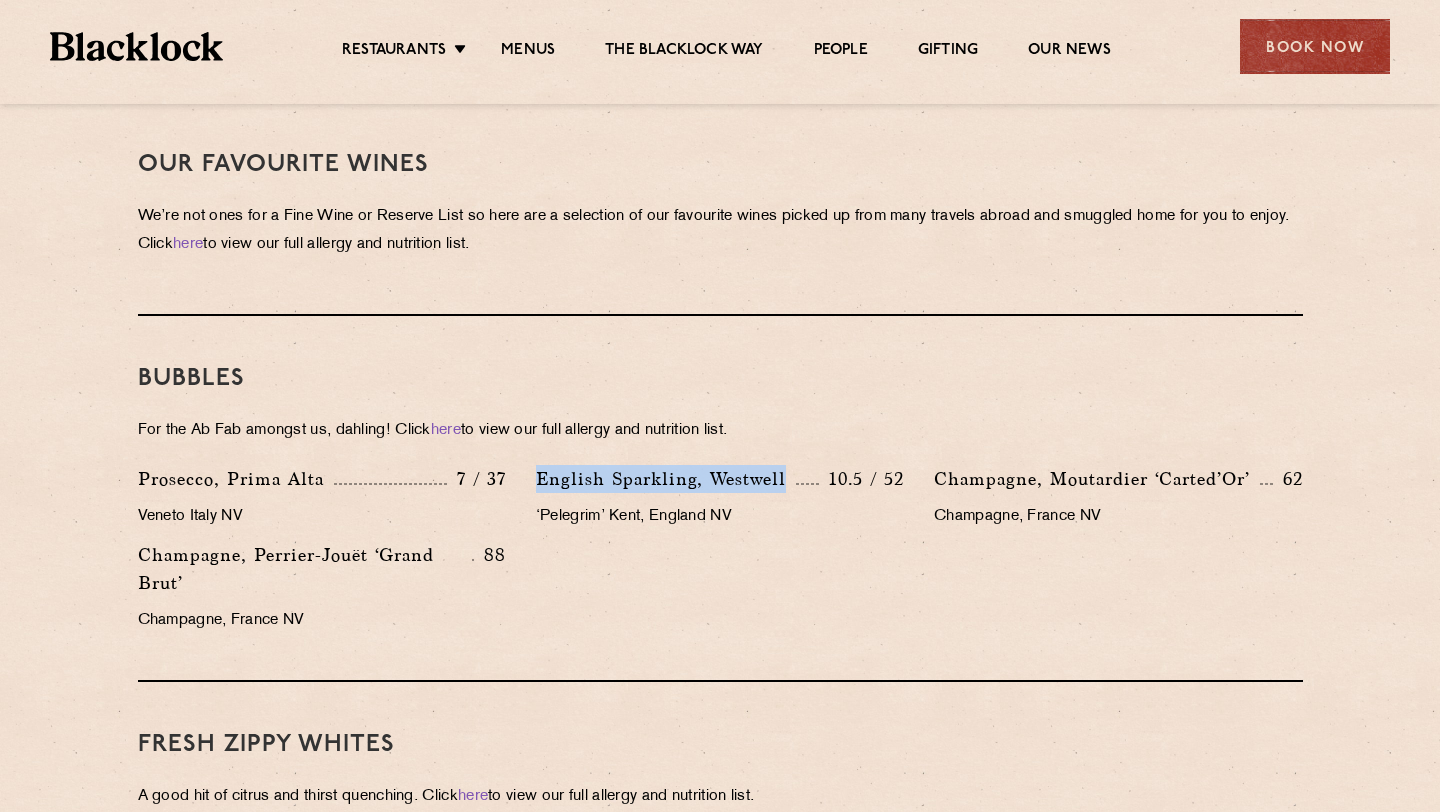 click on "‘Pelegrim’ Kent, England NV" at bounding box center [720, 517] 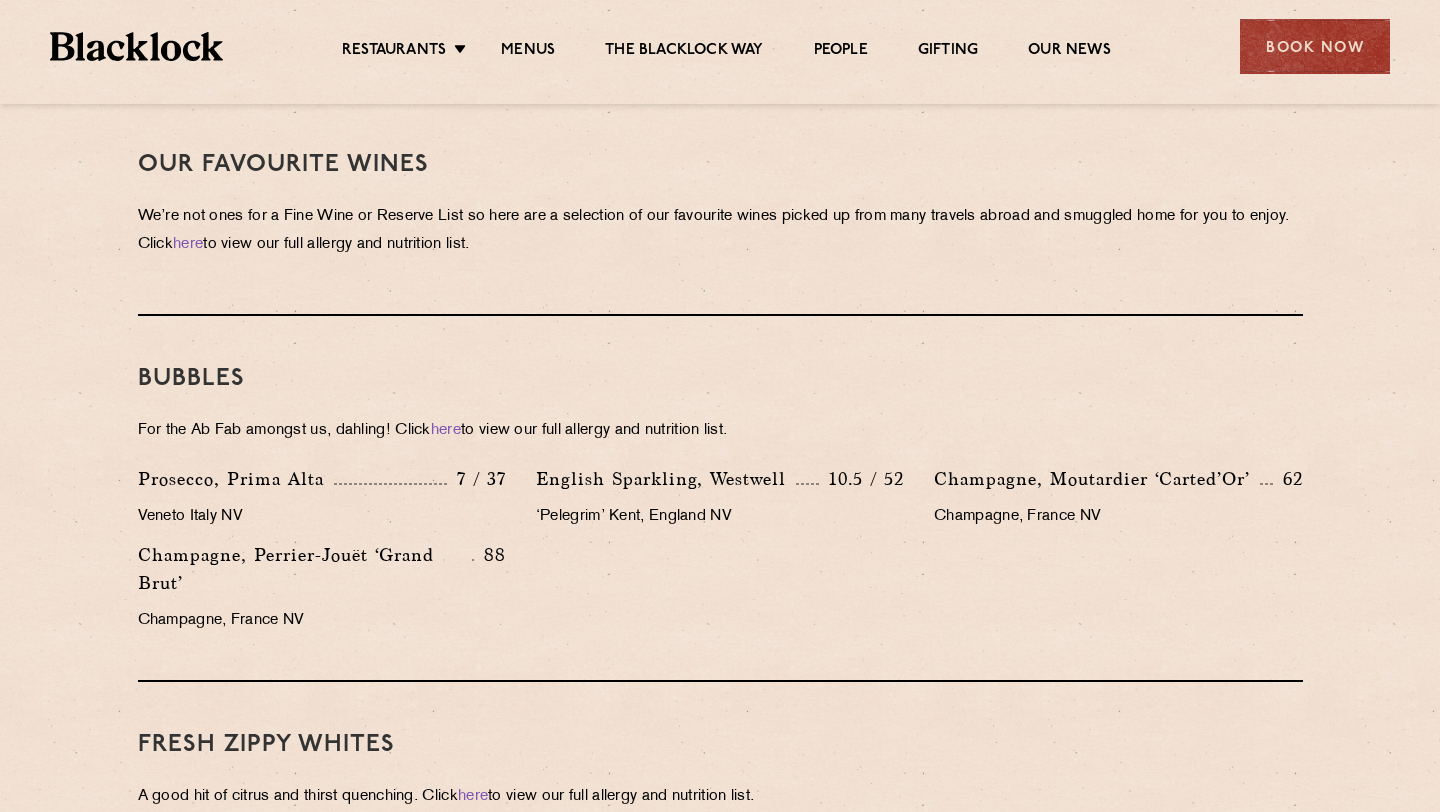 click on "‘Pelegrim’ Kent, England NV" at bounding box center (720, 517) 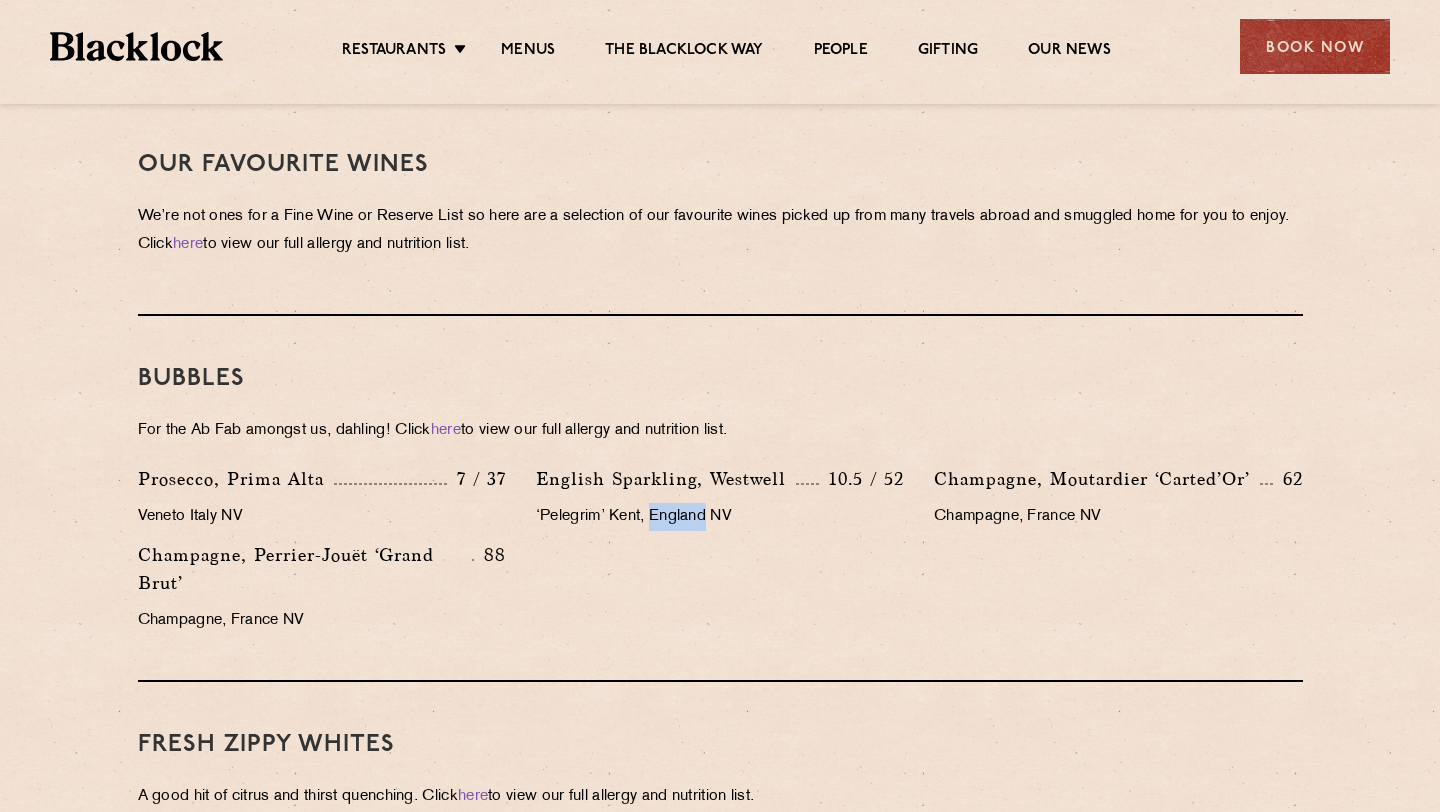 click on "‘Pelegrim’ Kent, England NV" at bounding box center (720, 517) 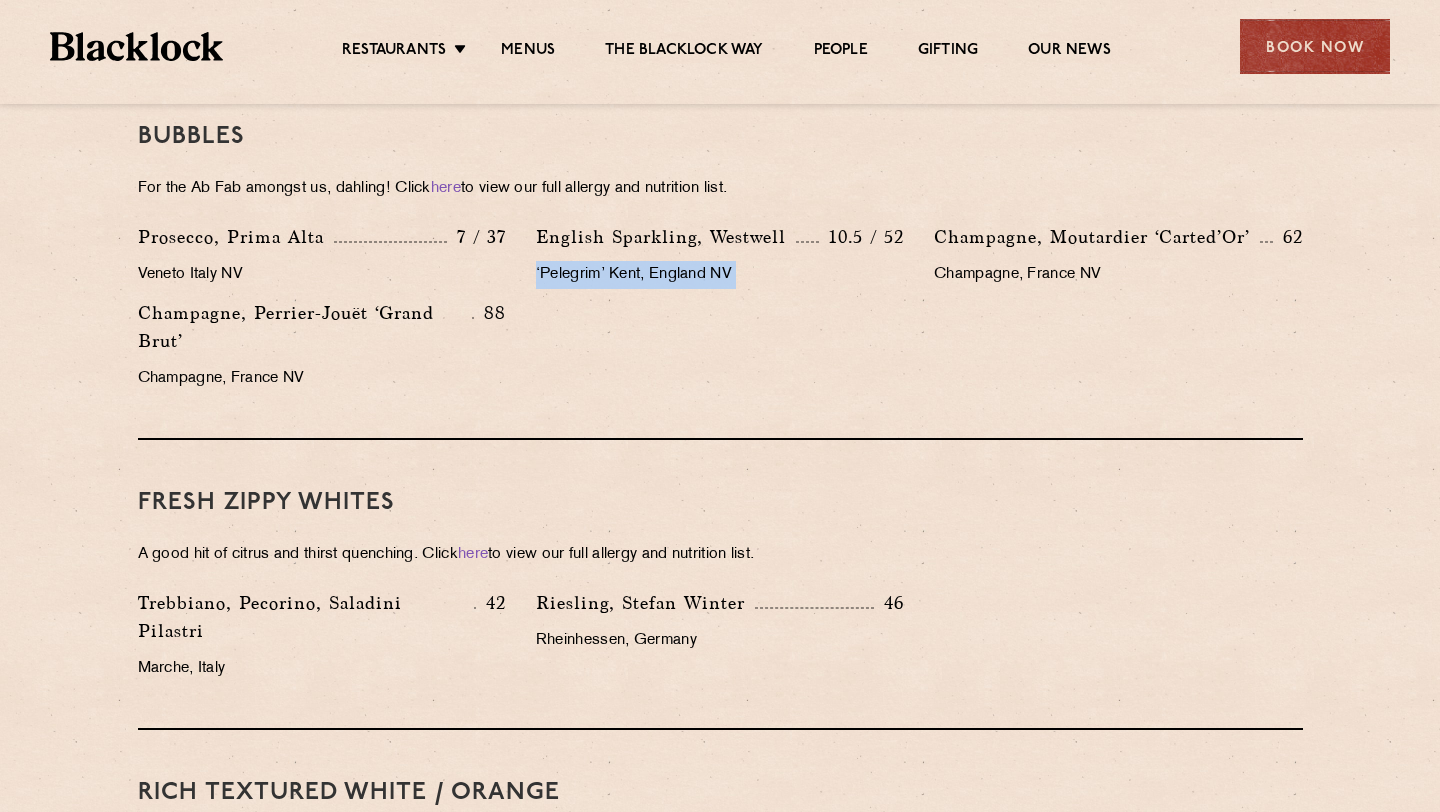 scroll, scrollTop: 1188, scrollLeft: 0, axis: vertical 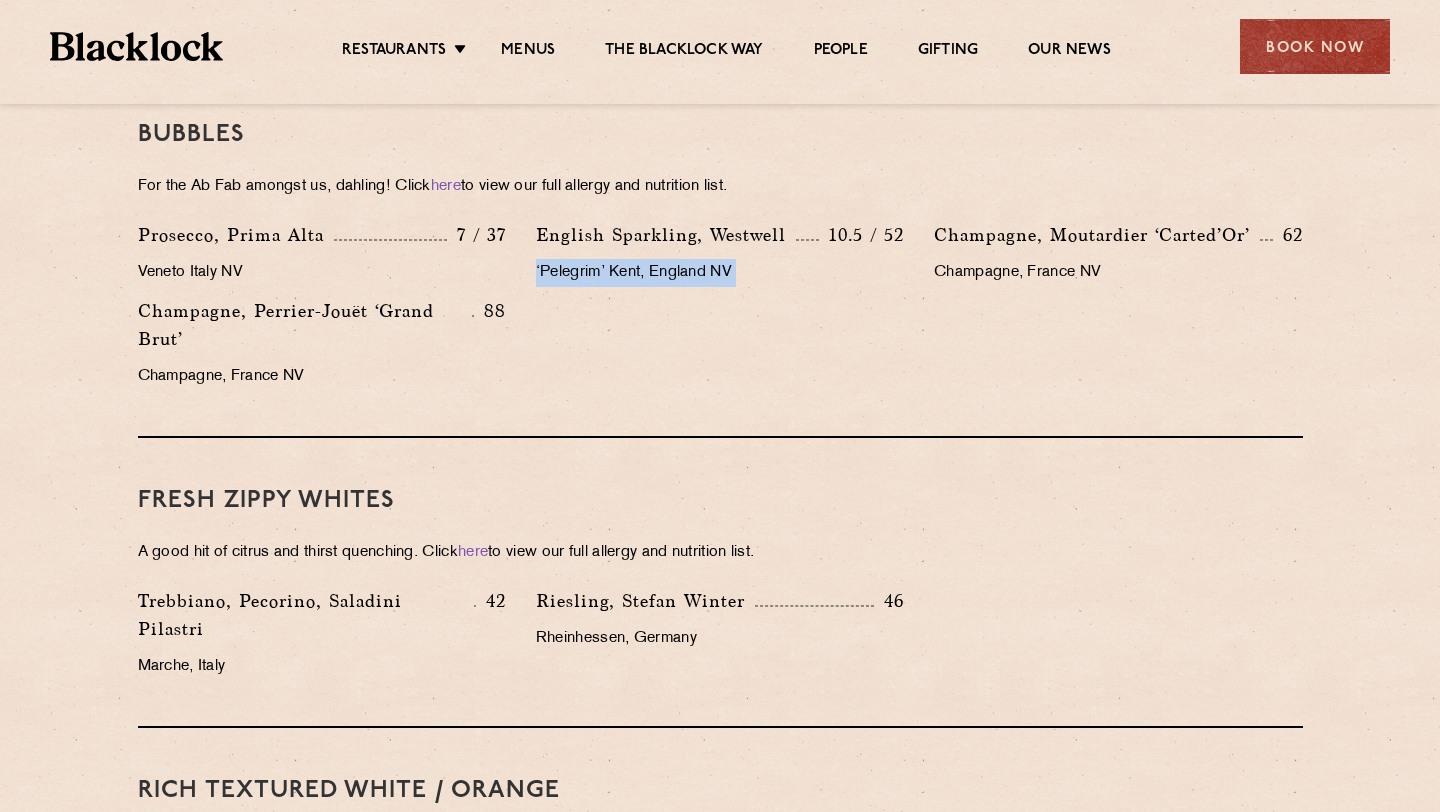 click on "[WINE_TYPE], [WINE_TYPE], [WINE_TYPE] [WINE_NAME], [REGION], [COUNTRY] [WINE_TYPE], [WINE_NAME] [REGION]" at bounding box center (720, 583) 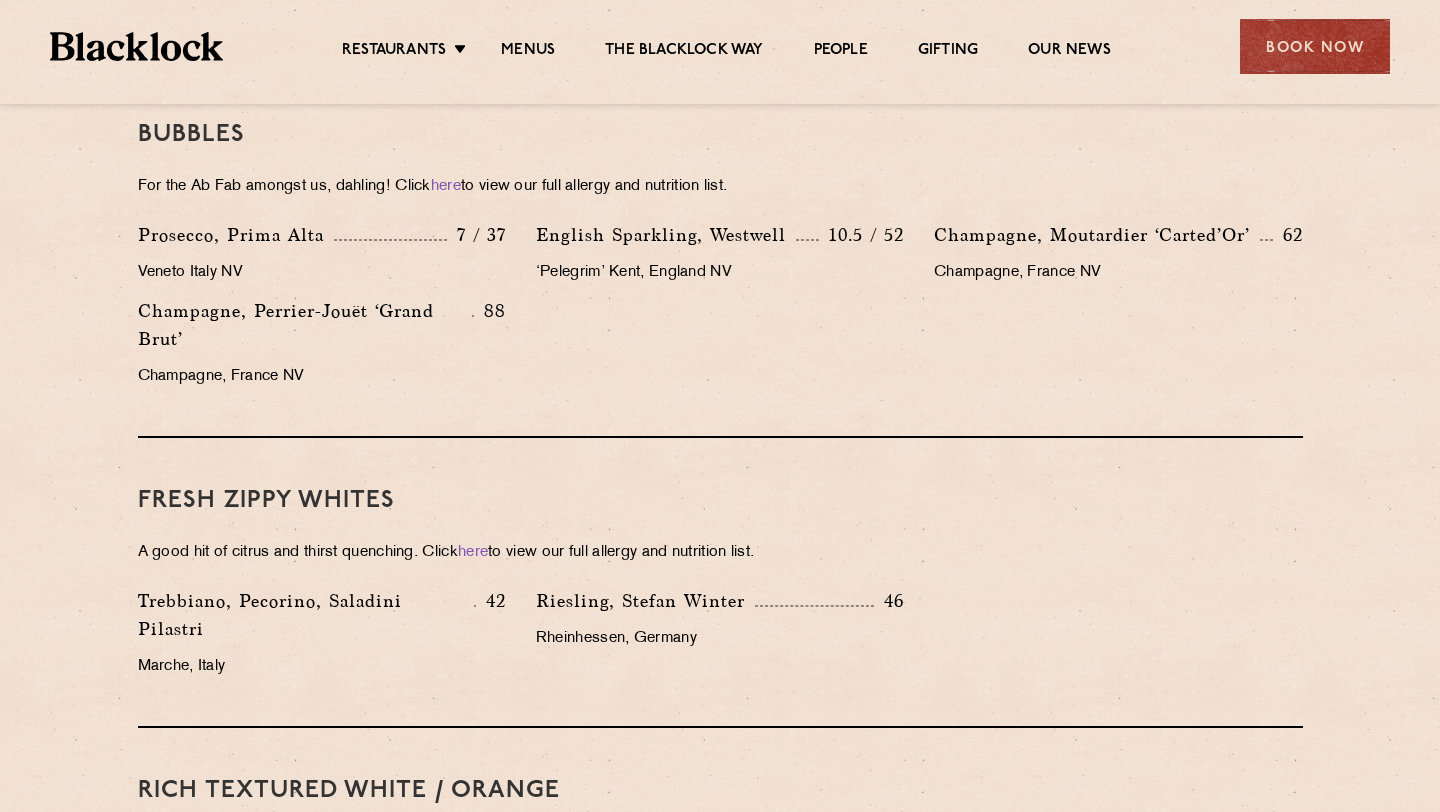 click on "[WINE_TYPE], [WINE_TYPE], [WINE_TYPE] [WINE_NAME], [REGION], [COUNTRY] [WINE_TYPE], [WINE_NAME] [REGION]" at bounding box center [720, 583] 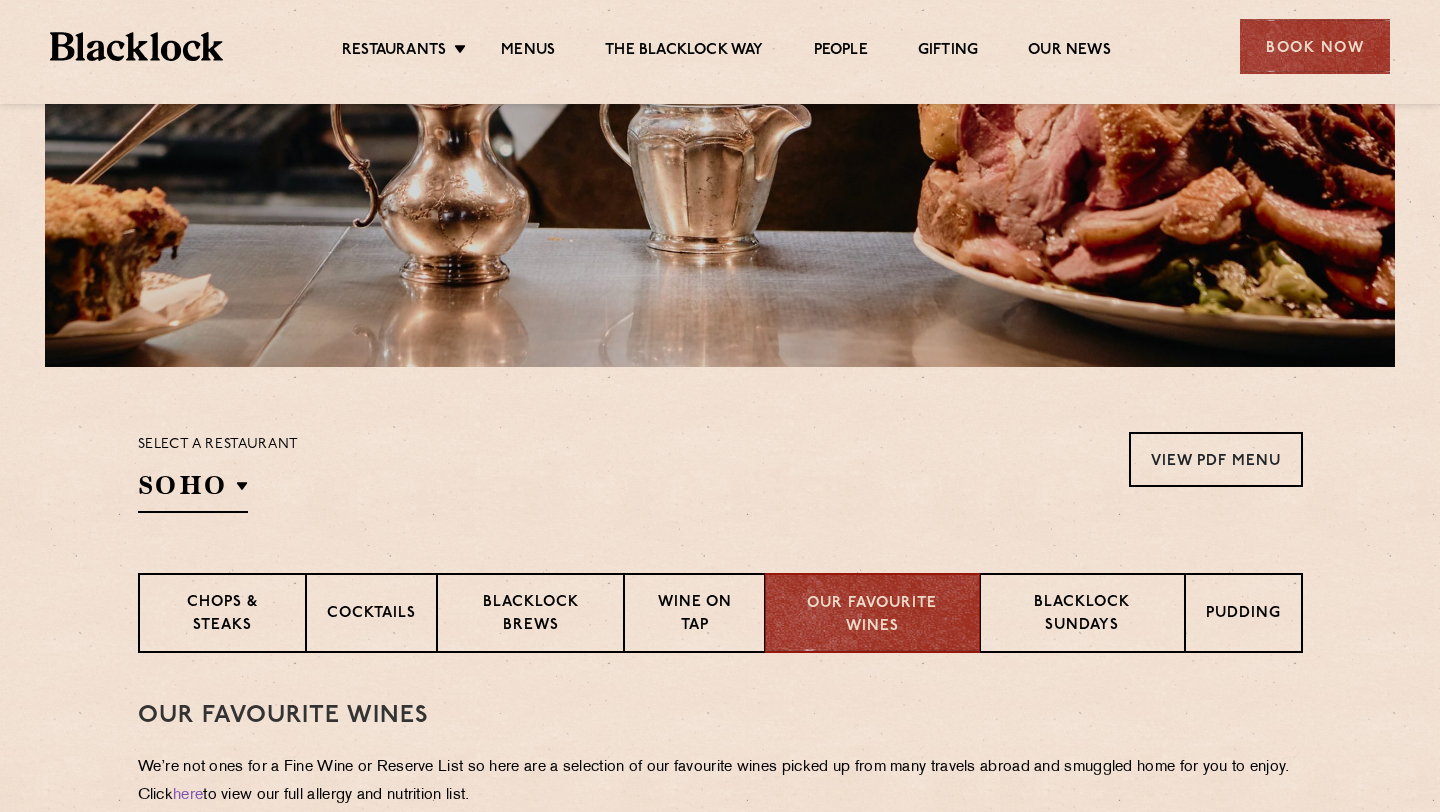 scroll, scrollTop: 403, scrollLeft: 0, axis: vertical 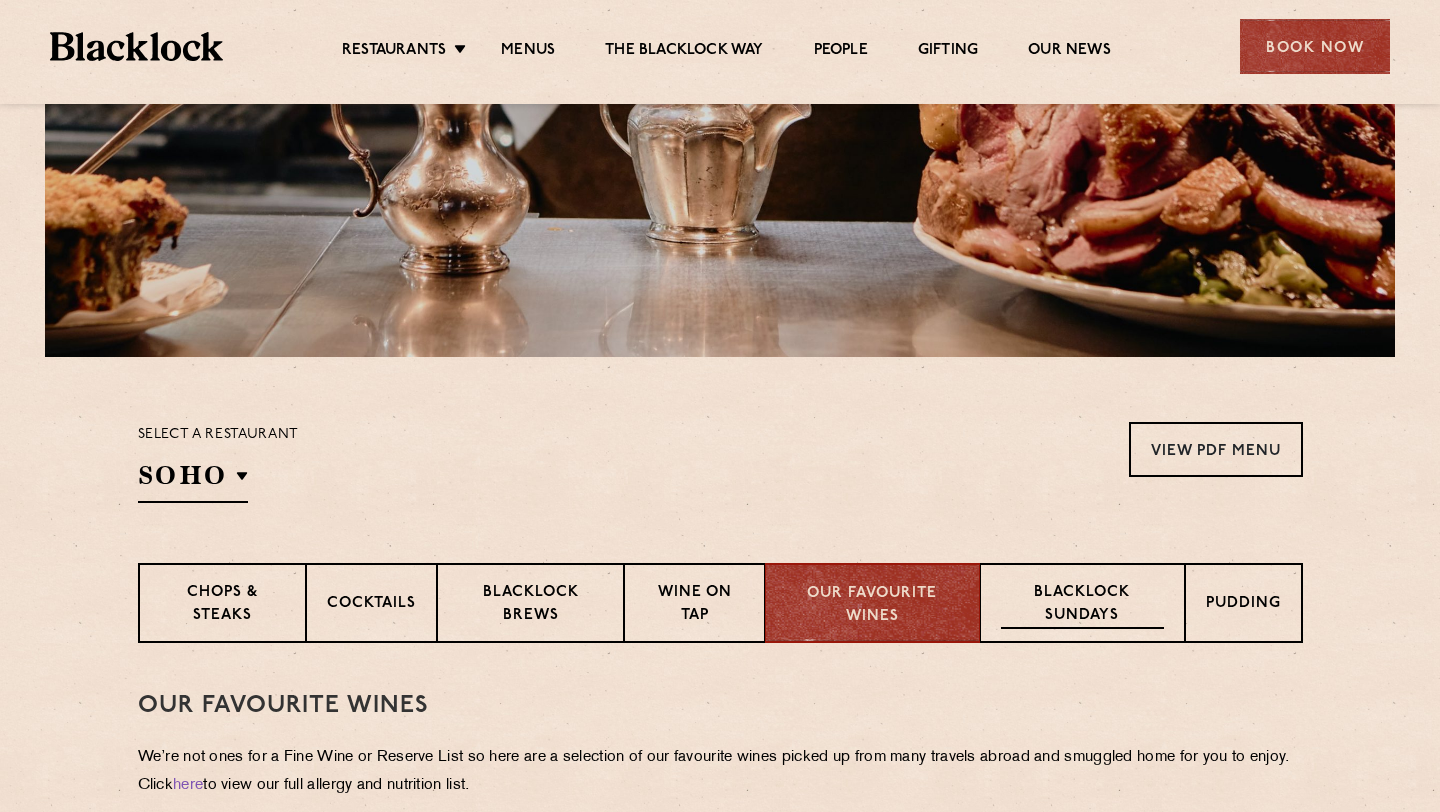 click on "Blacklock Sundays" at bounding box center (1082, 603) 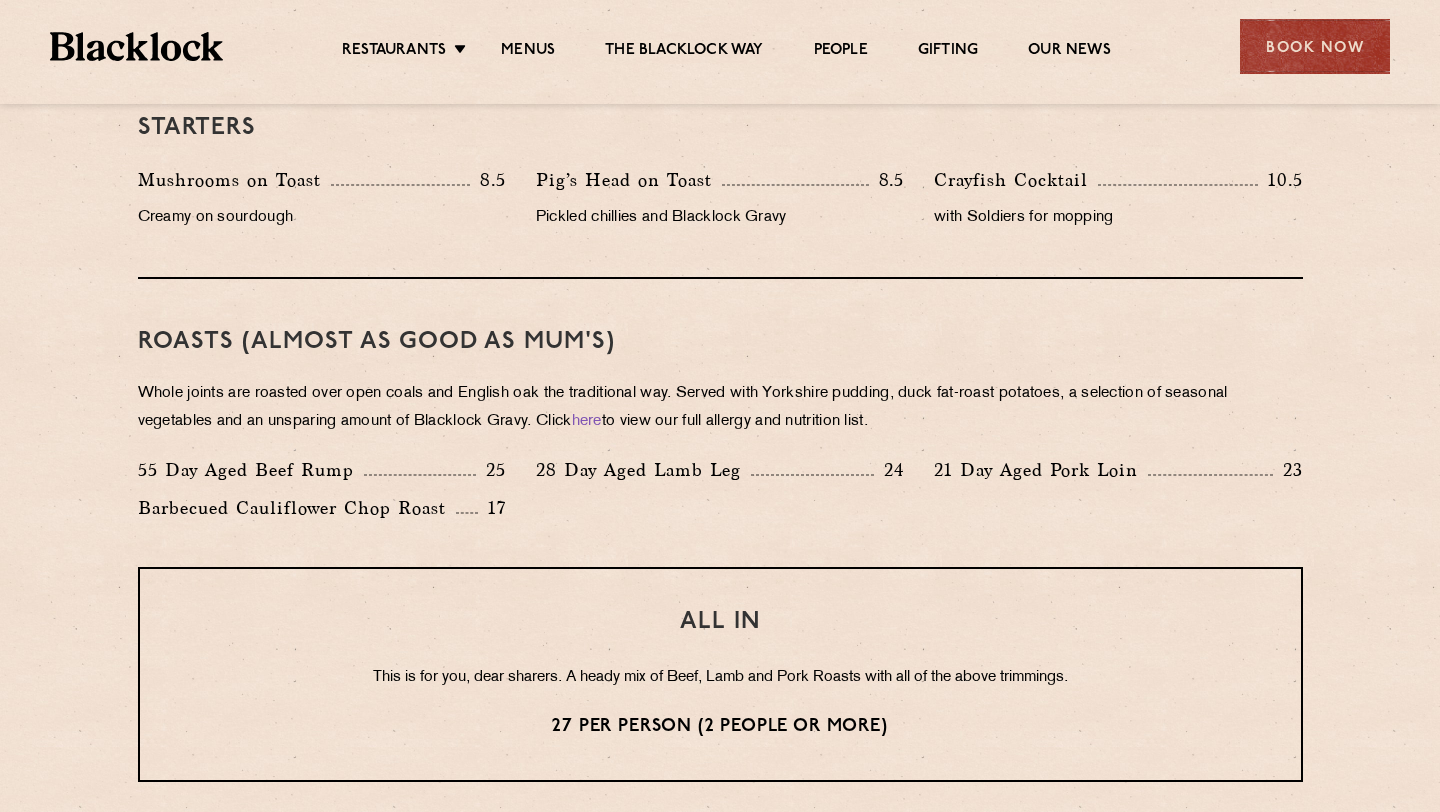 scroll, scrollTop: 1303, scrollLeft: 0, axis: vertical 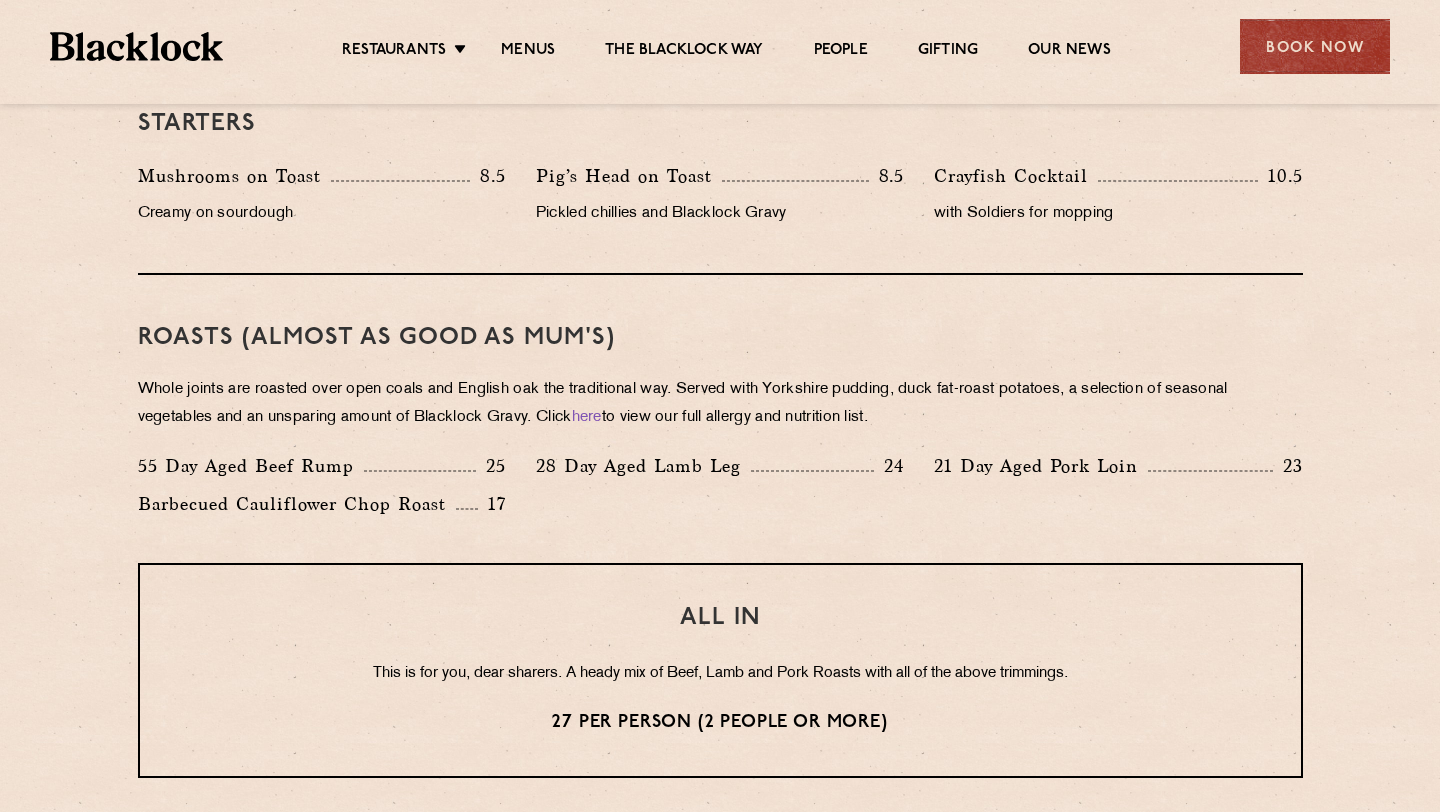 click on "[MEAT_TYPE] [AGE] [MEAT_CUT] [PRICE]" at bounding box center (322, 466) 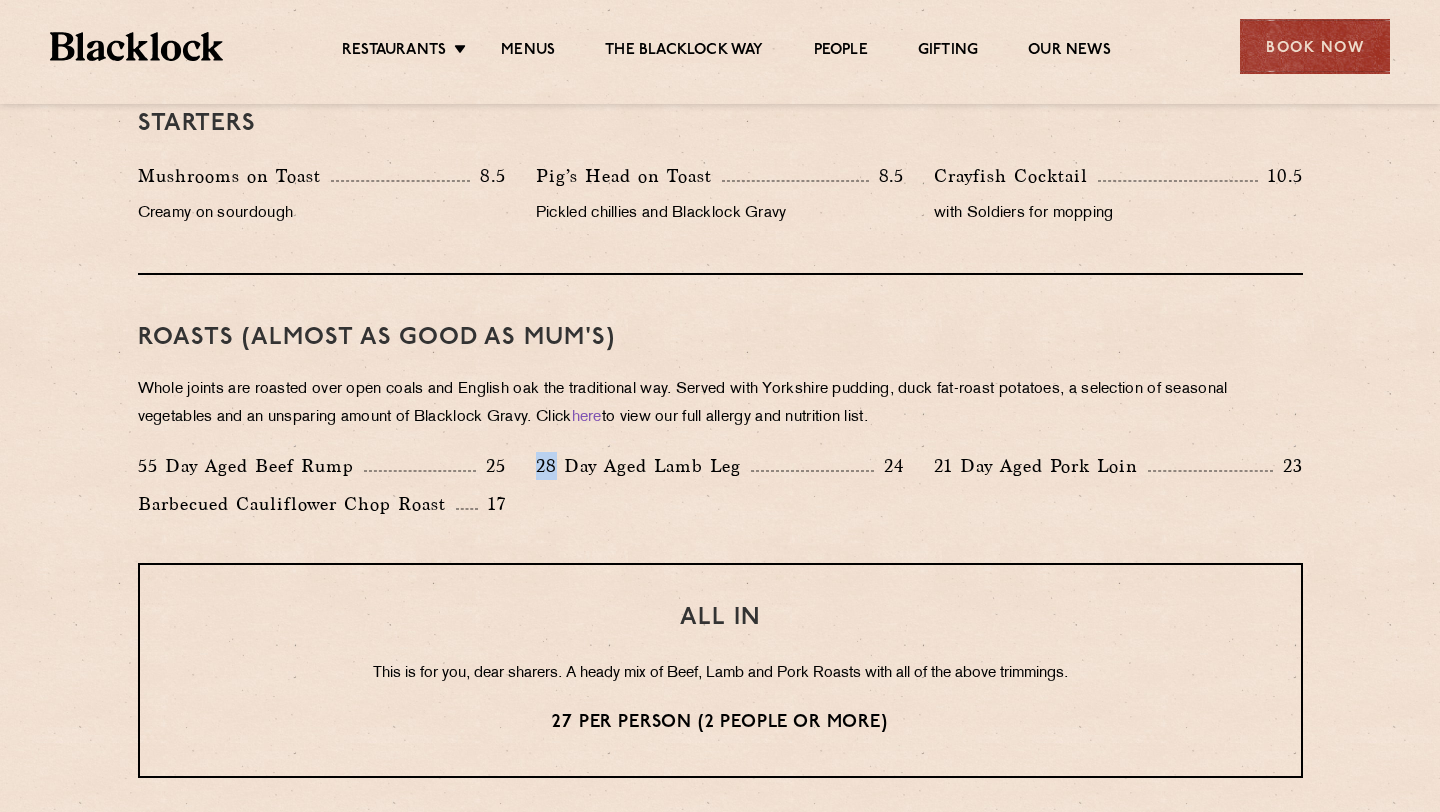 click on "28 Day Aged Lamb Leg" at bounding box center (643, 466) 